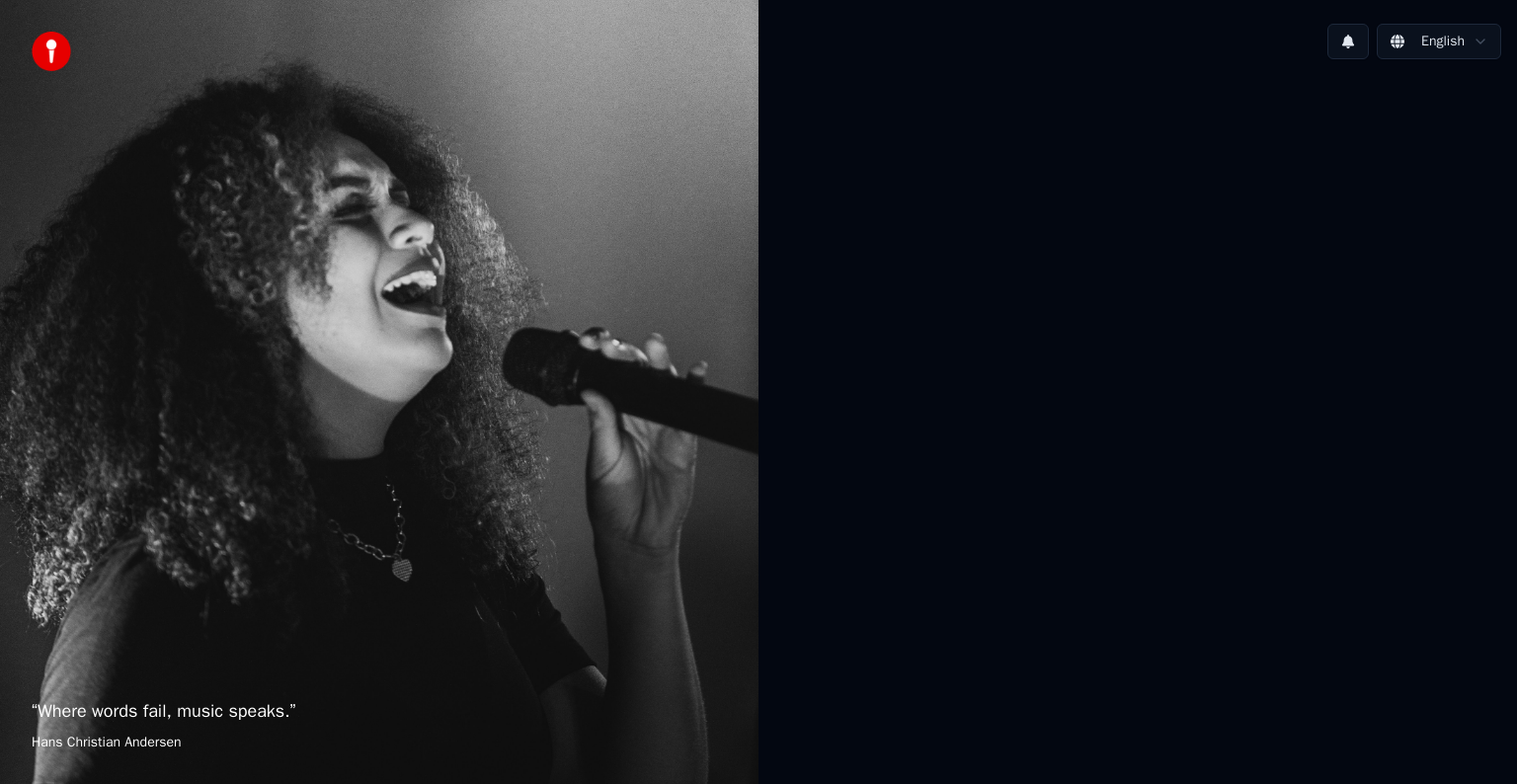 scroll, scrollTop: 0, scrollLeft: 0, axis: both 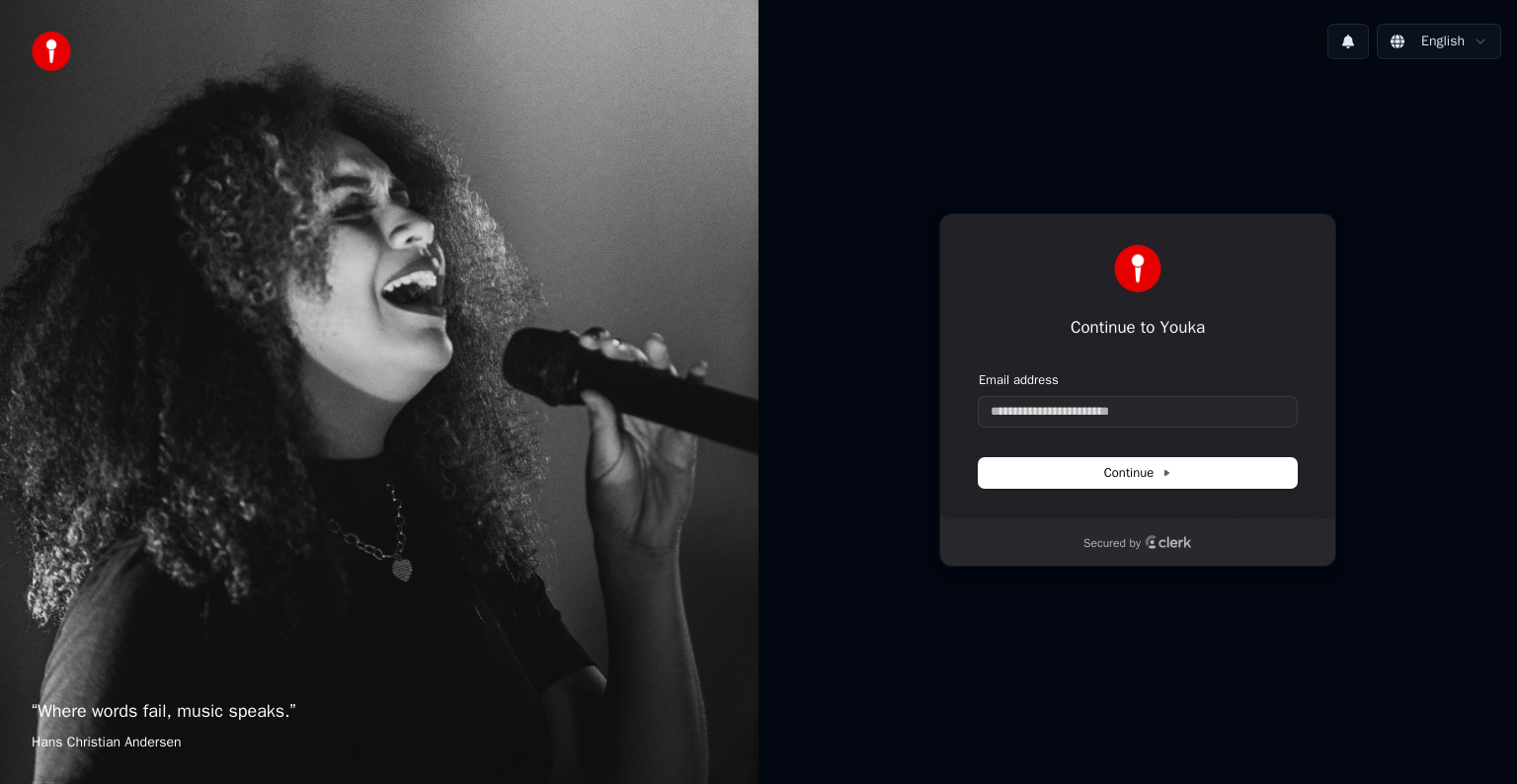 type 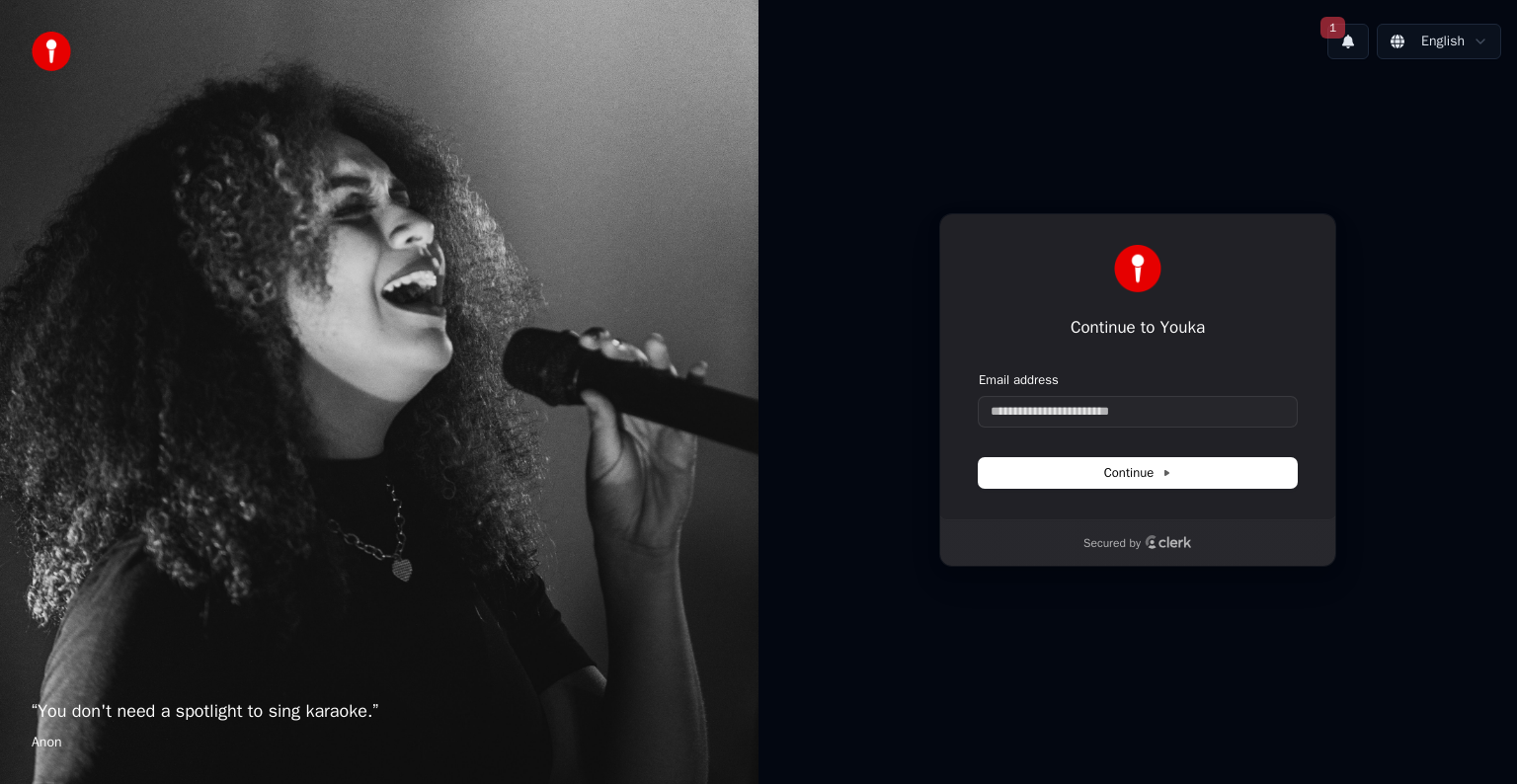 click on "1" at bounding box center [1348, 41] 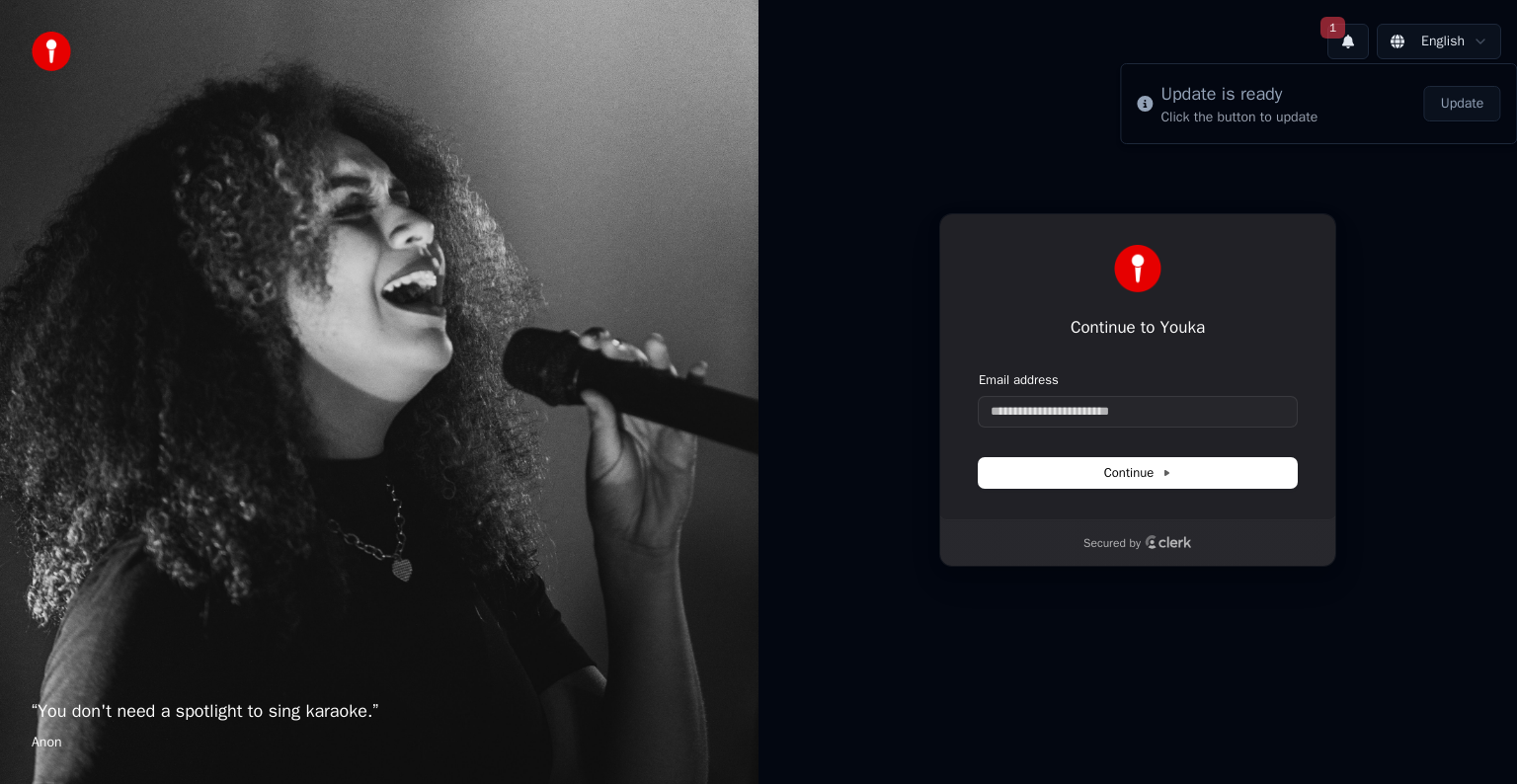 click on "1 English" at bounding box center [1138, 41] 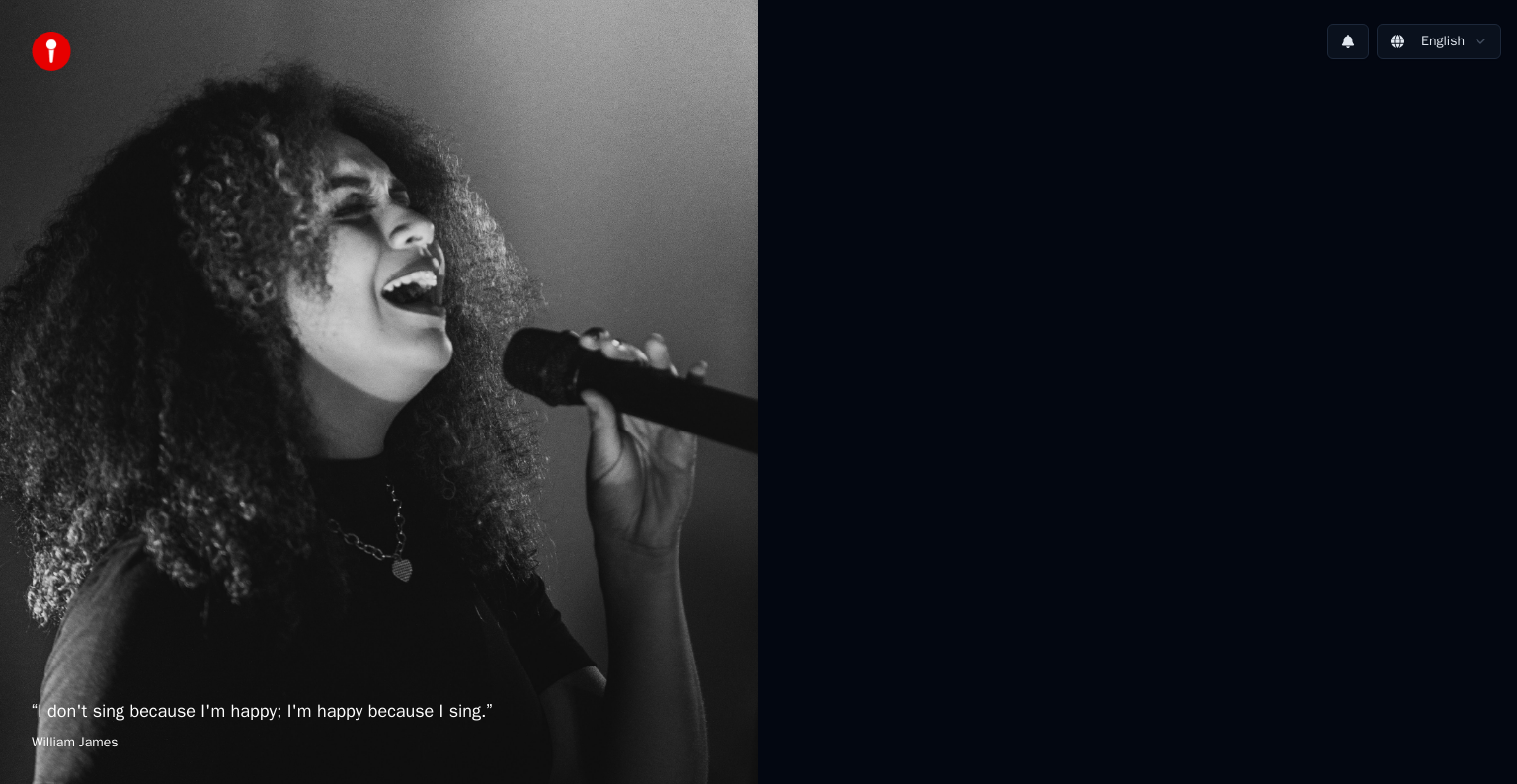 scroll, scrollTop: 0, scrollLeft: 0, axis: both 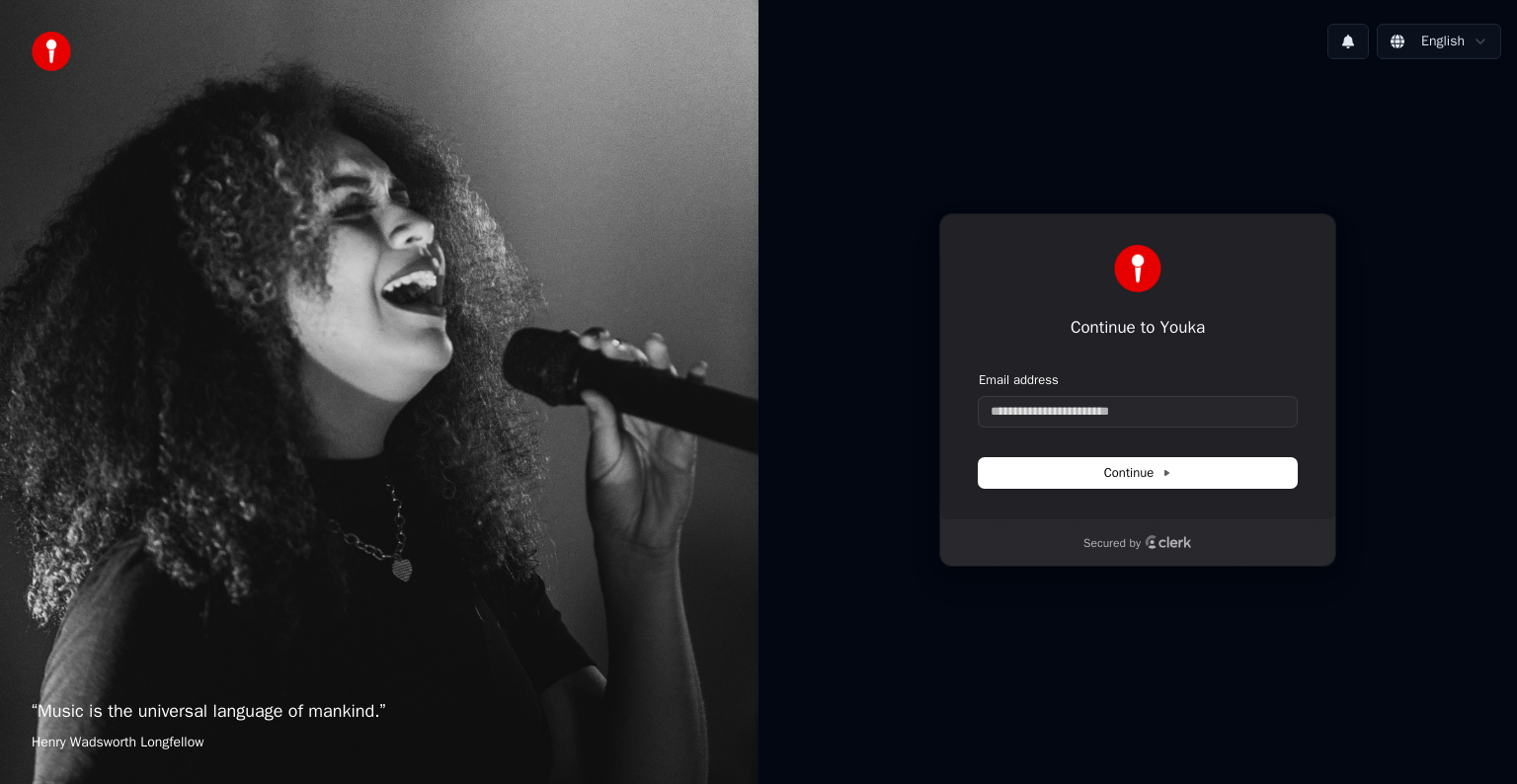 click at bounding box center [1348, 41] 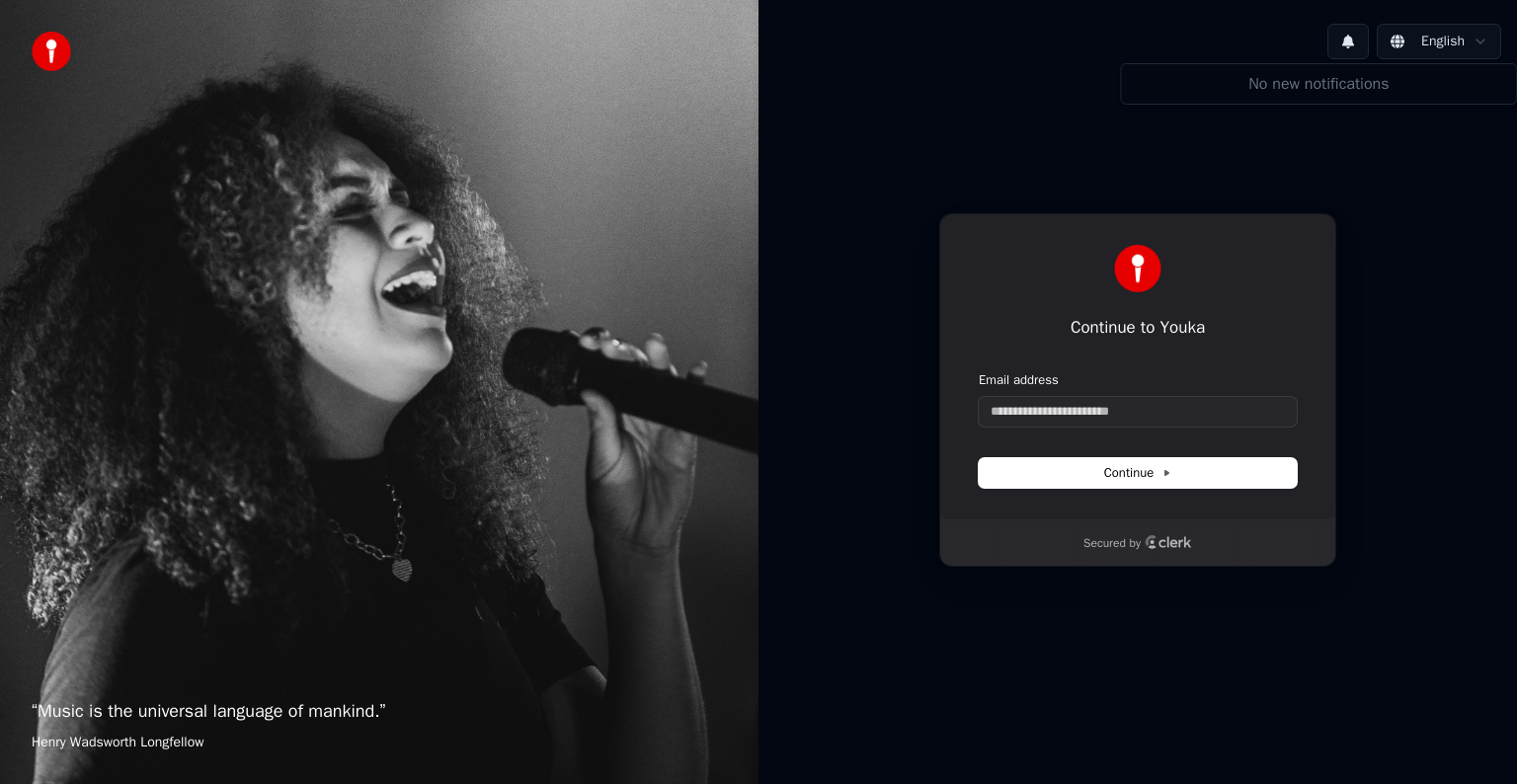 click at bounding box center [1348, 41] 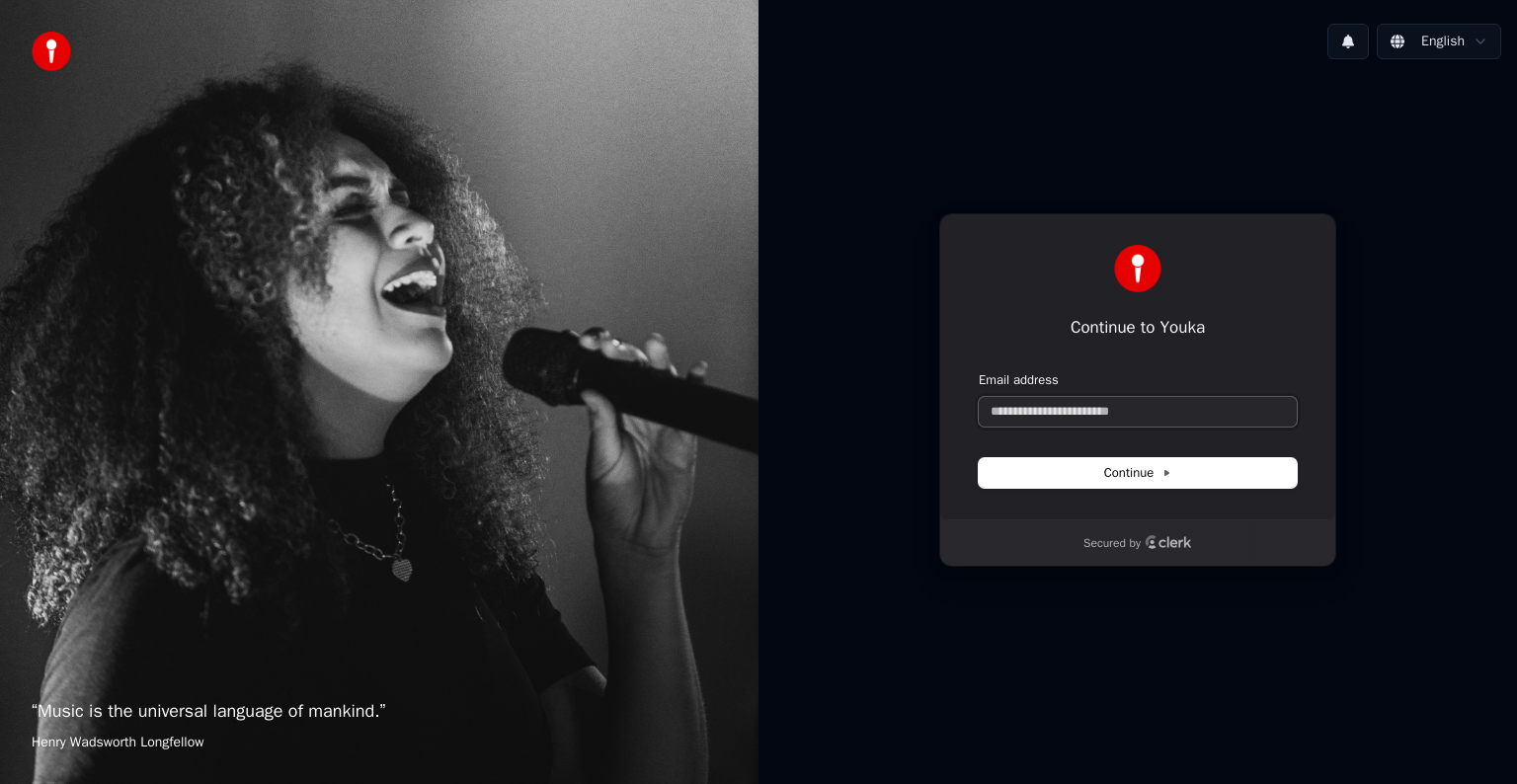 click on "Email address" at bounding box center [1138, 412] 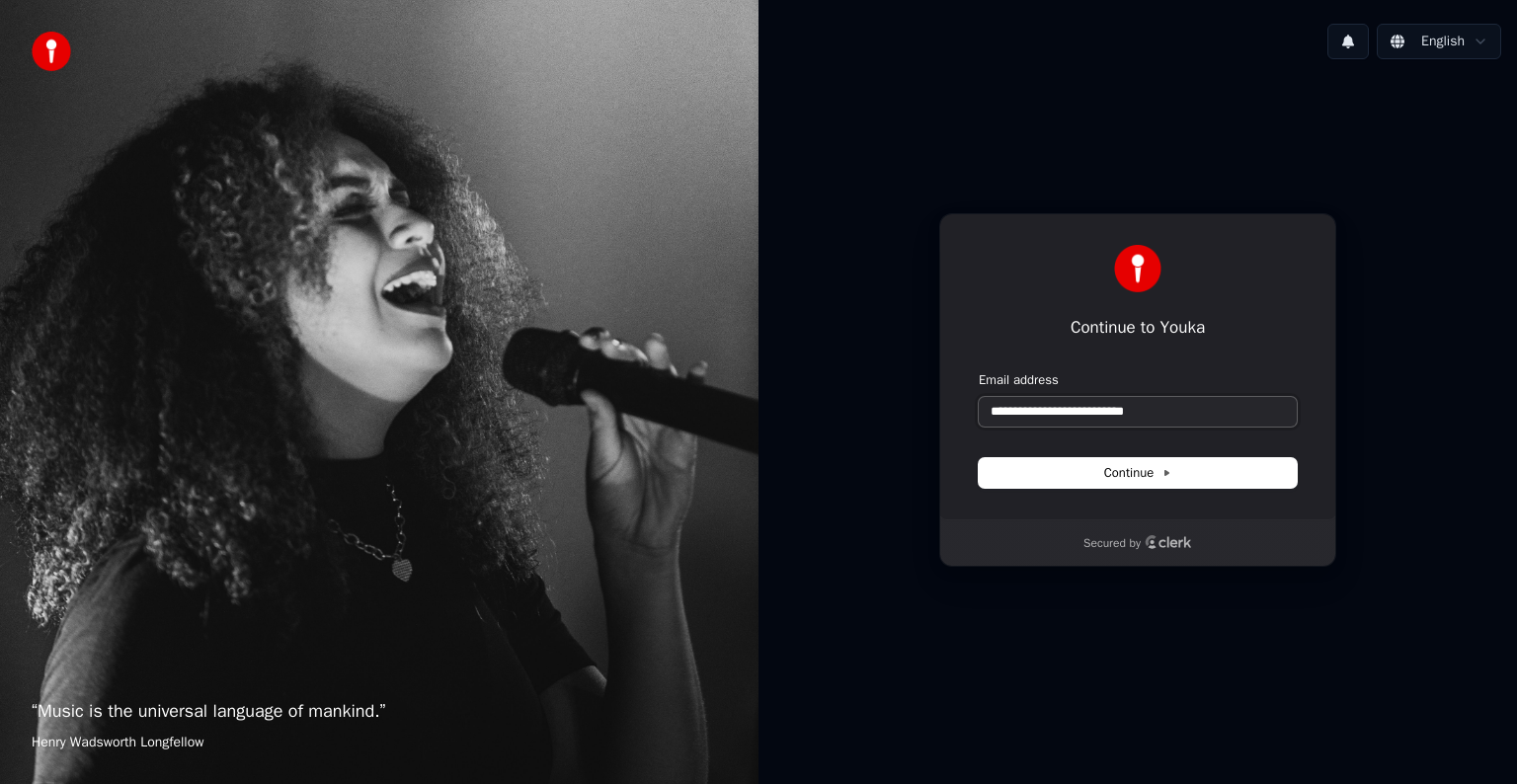 click on "**********" at bounding box center [1138, 412] 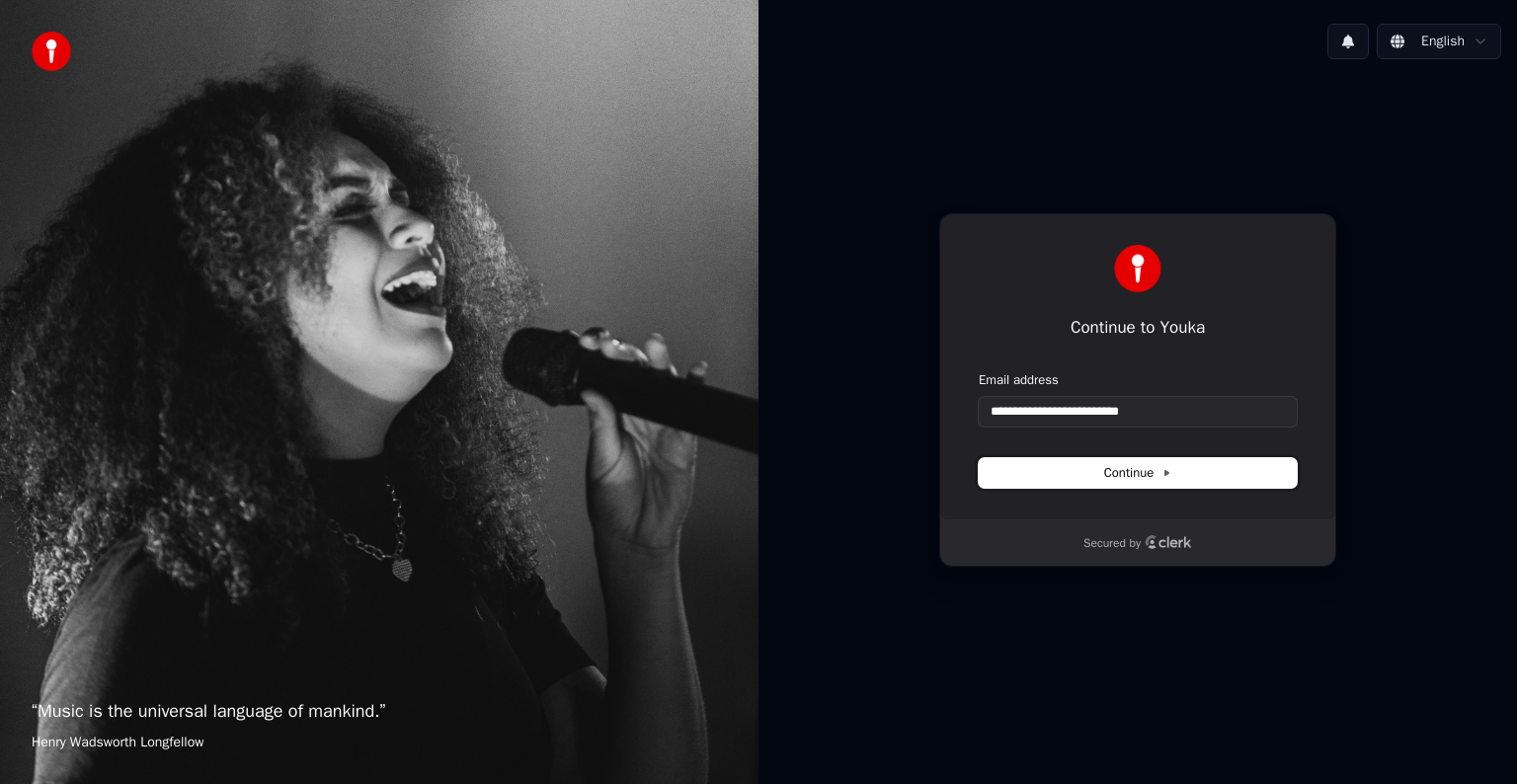 click on "Continue" at bounding box center (1138, 473) 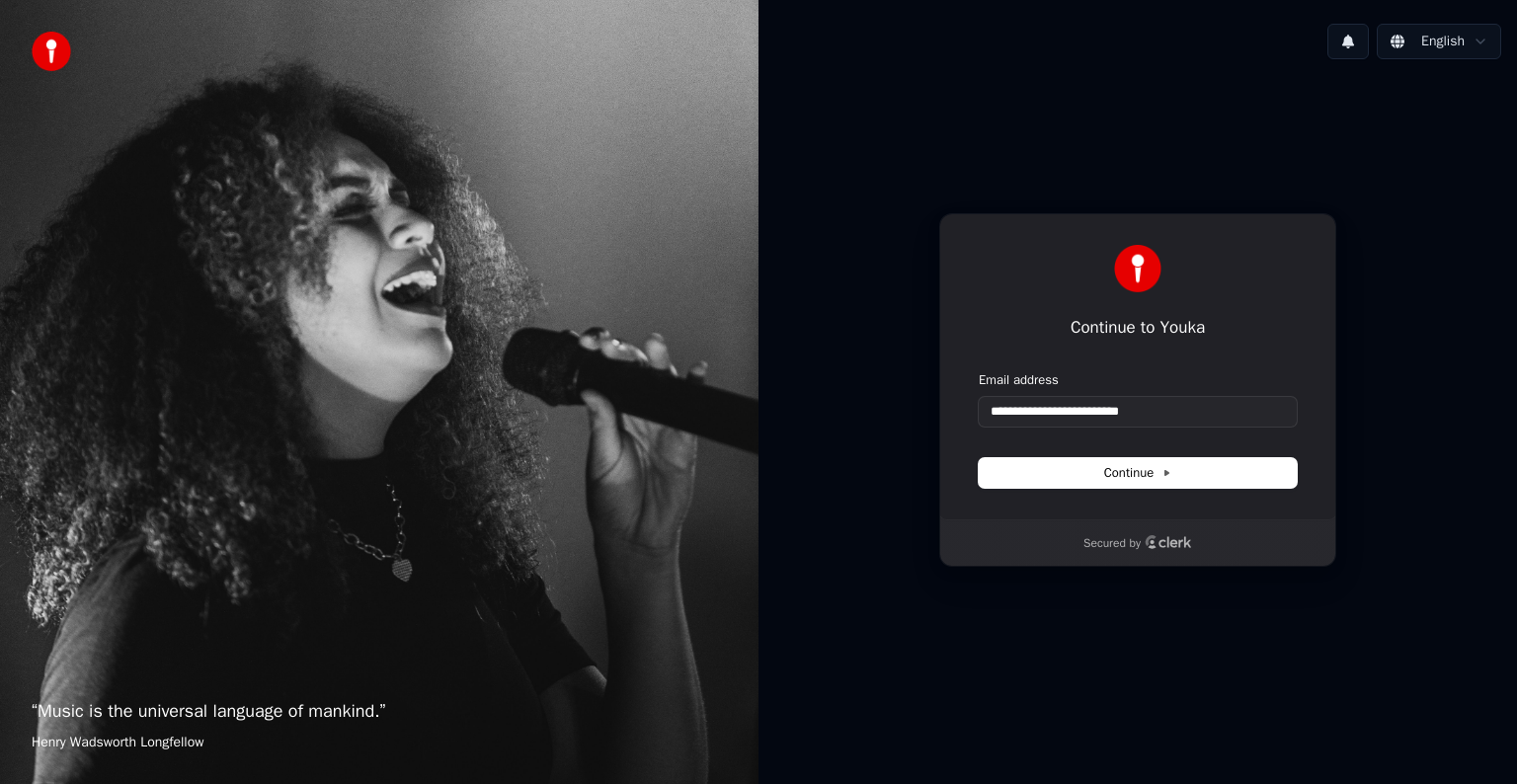 type on "**********" 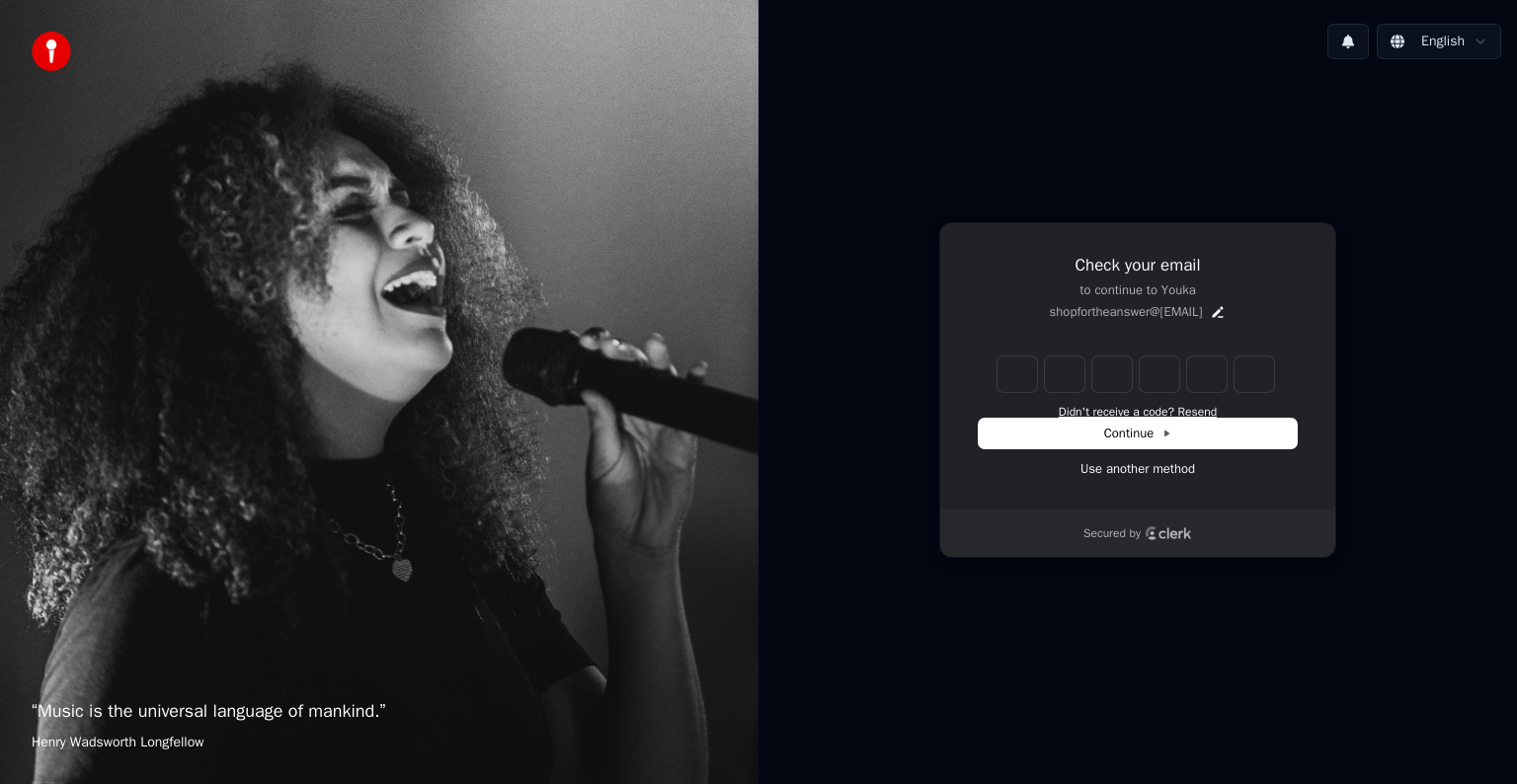 type on "*" 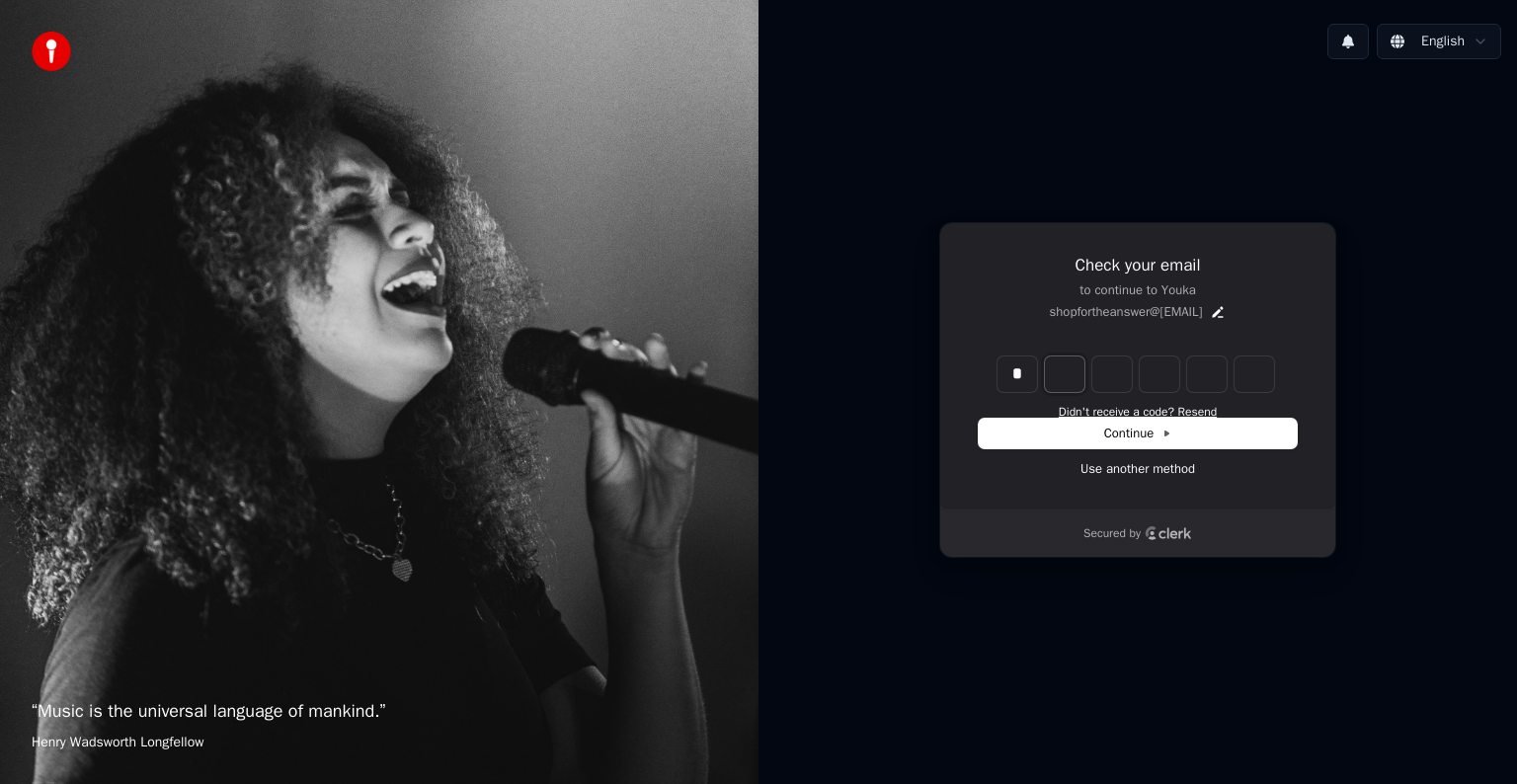 type on "*" 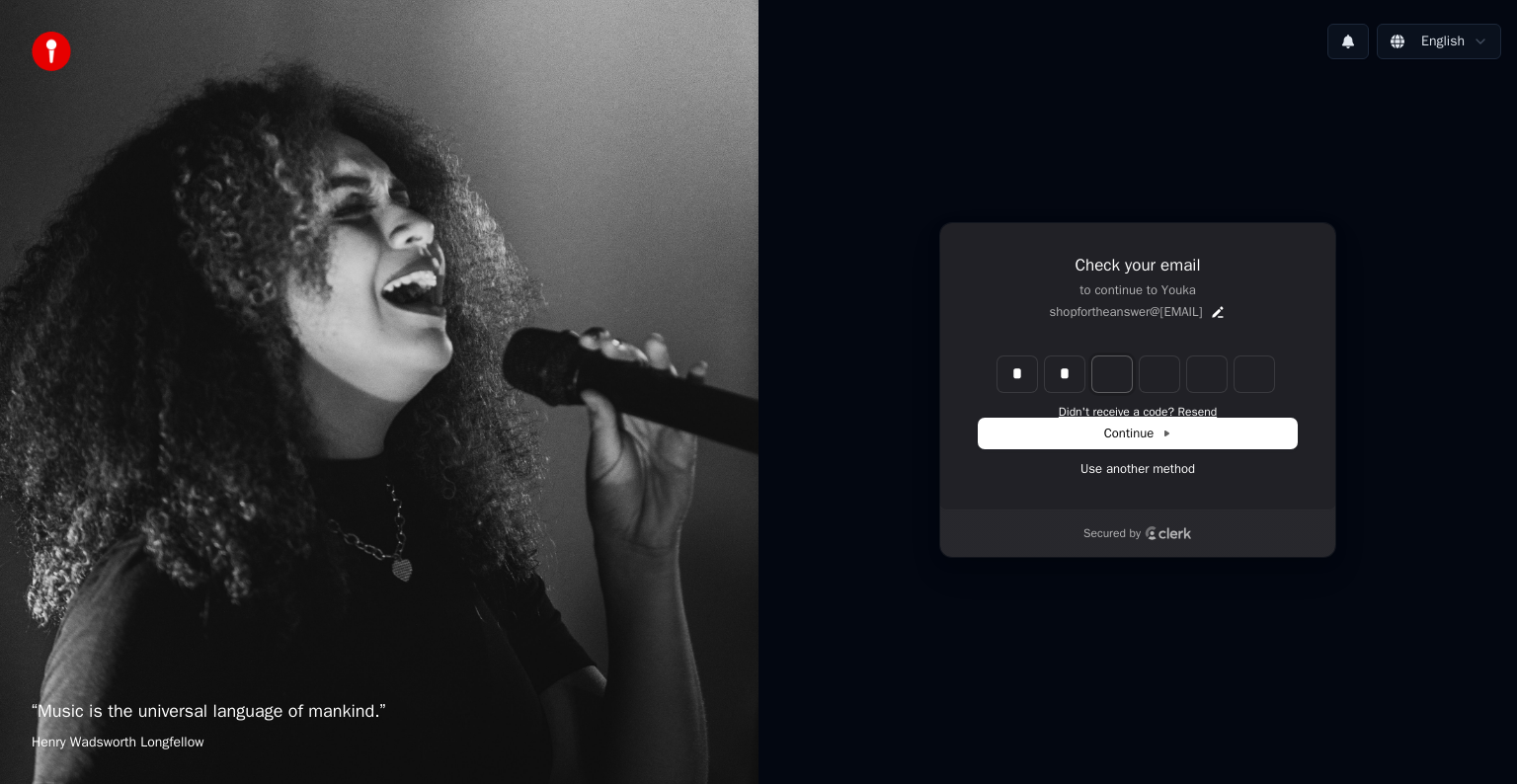 type on "**" 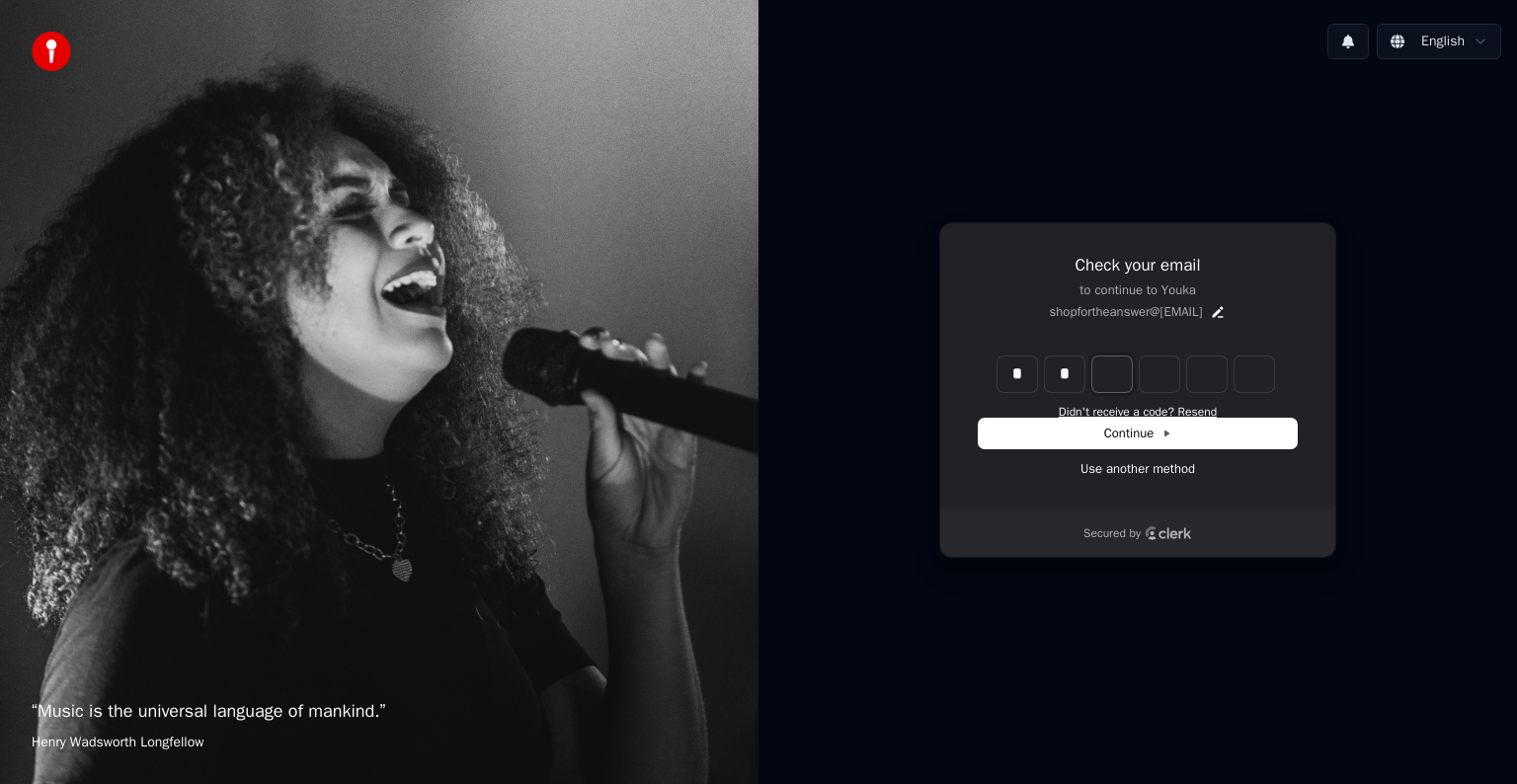 type on "*" 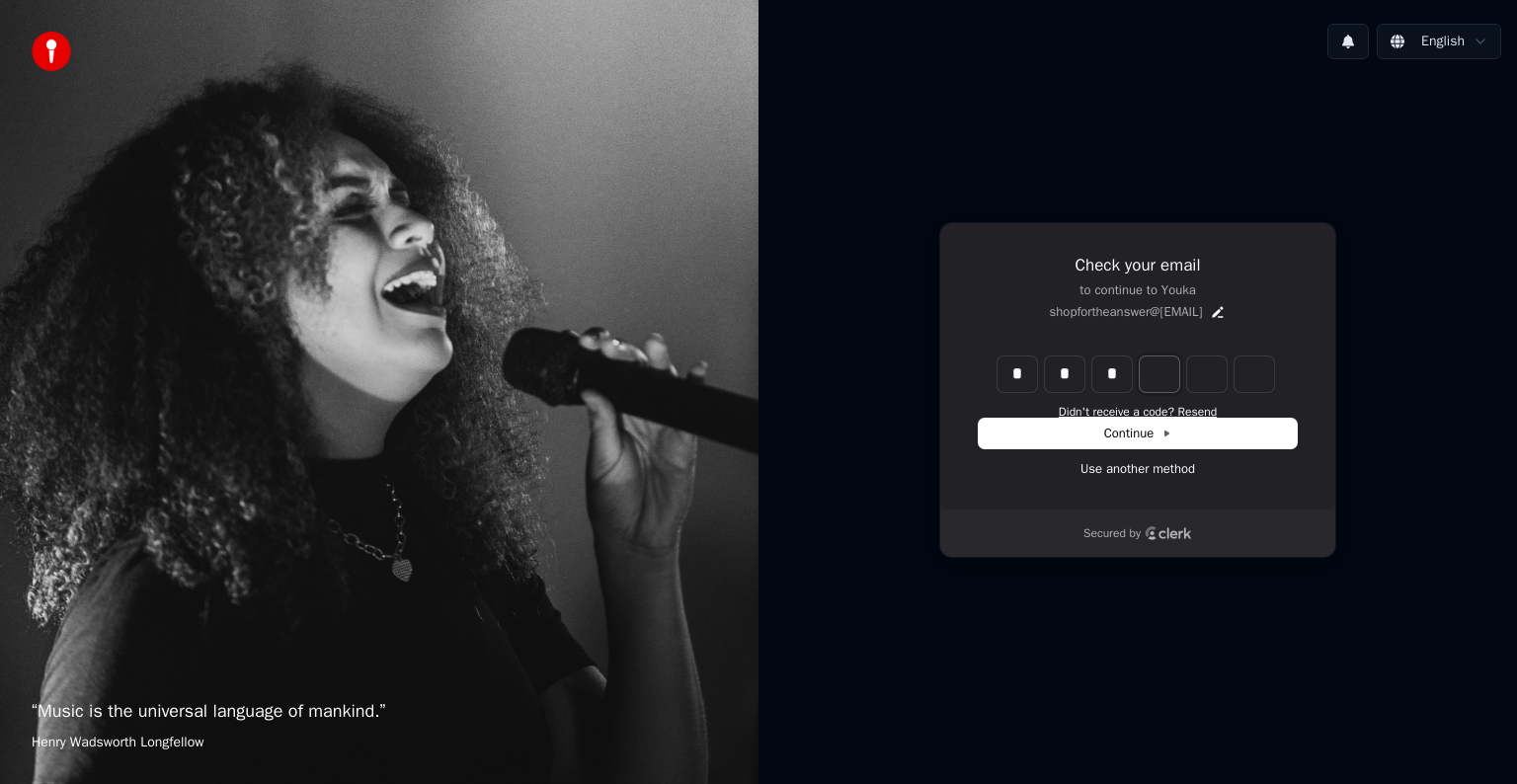 type on "***" 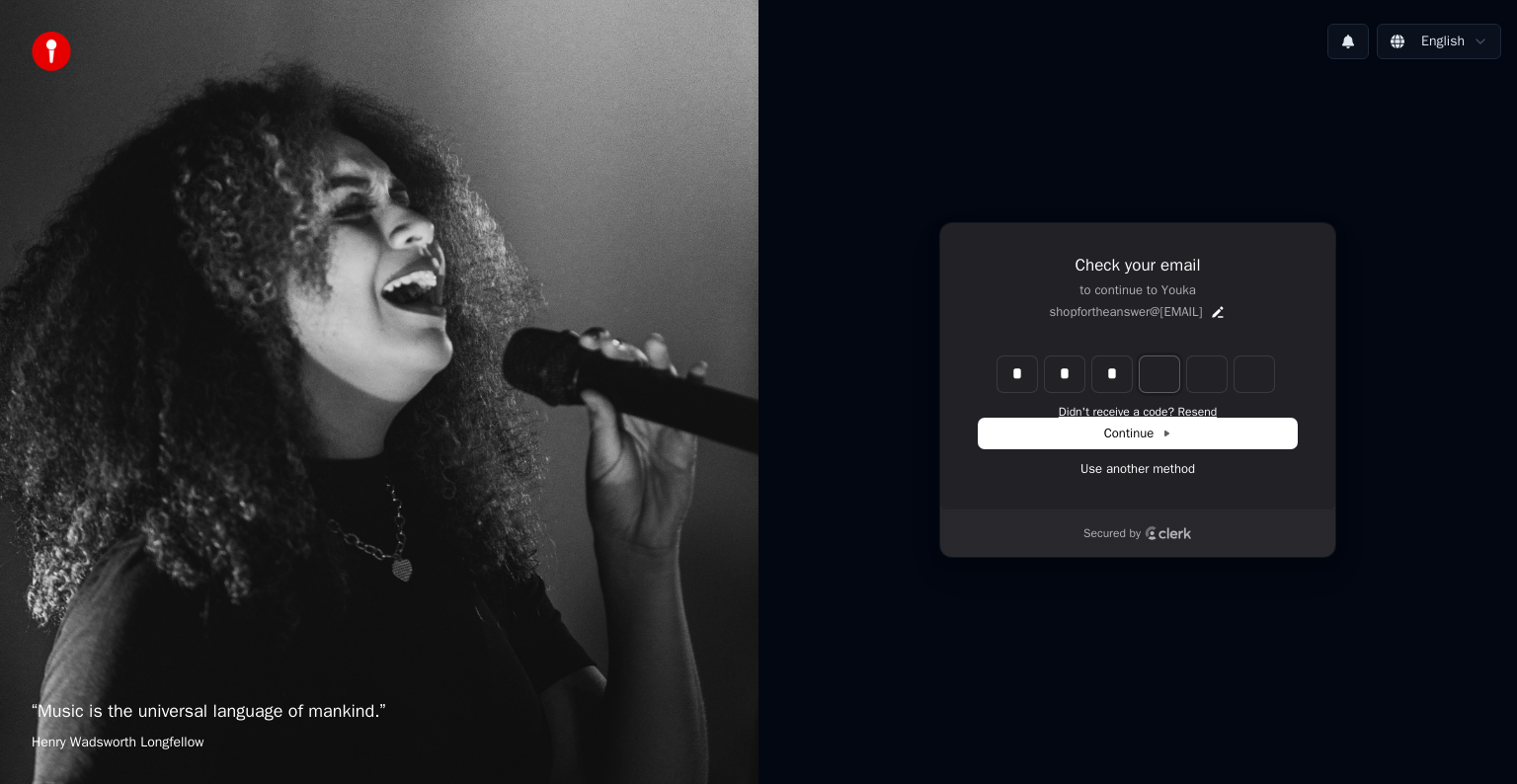 type on "*" 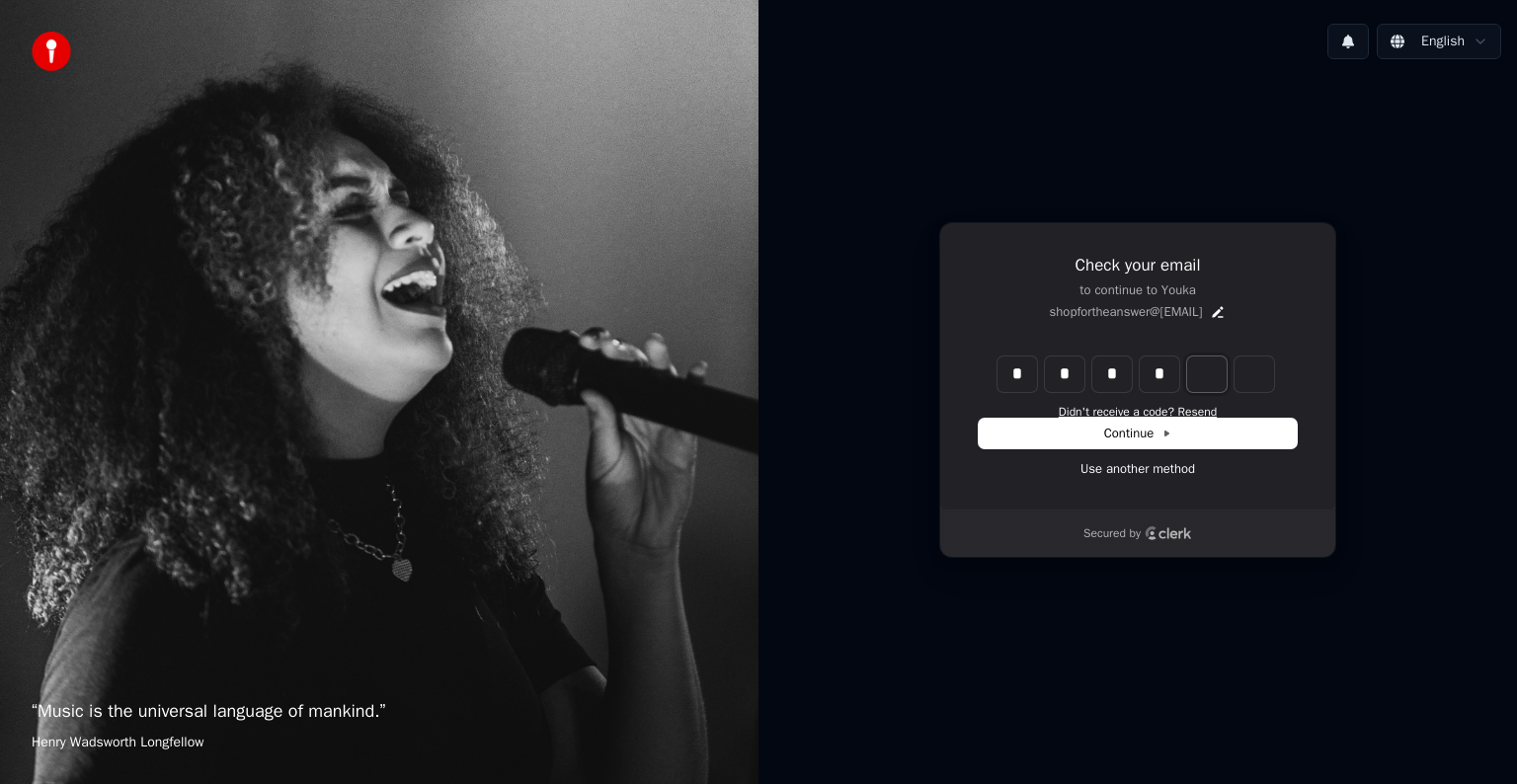 type on "****" 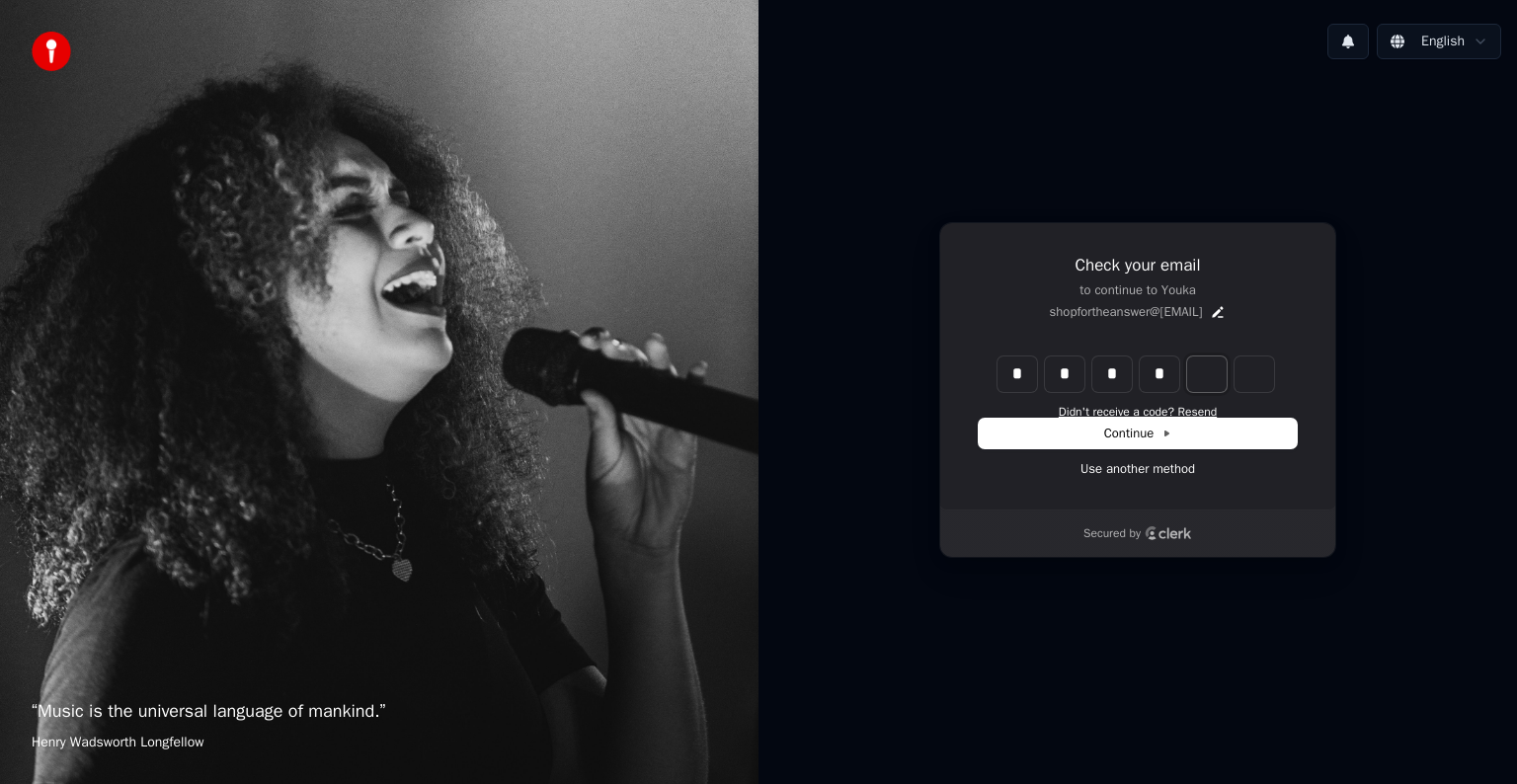 type on "*" 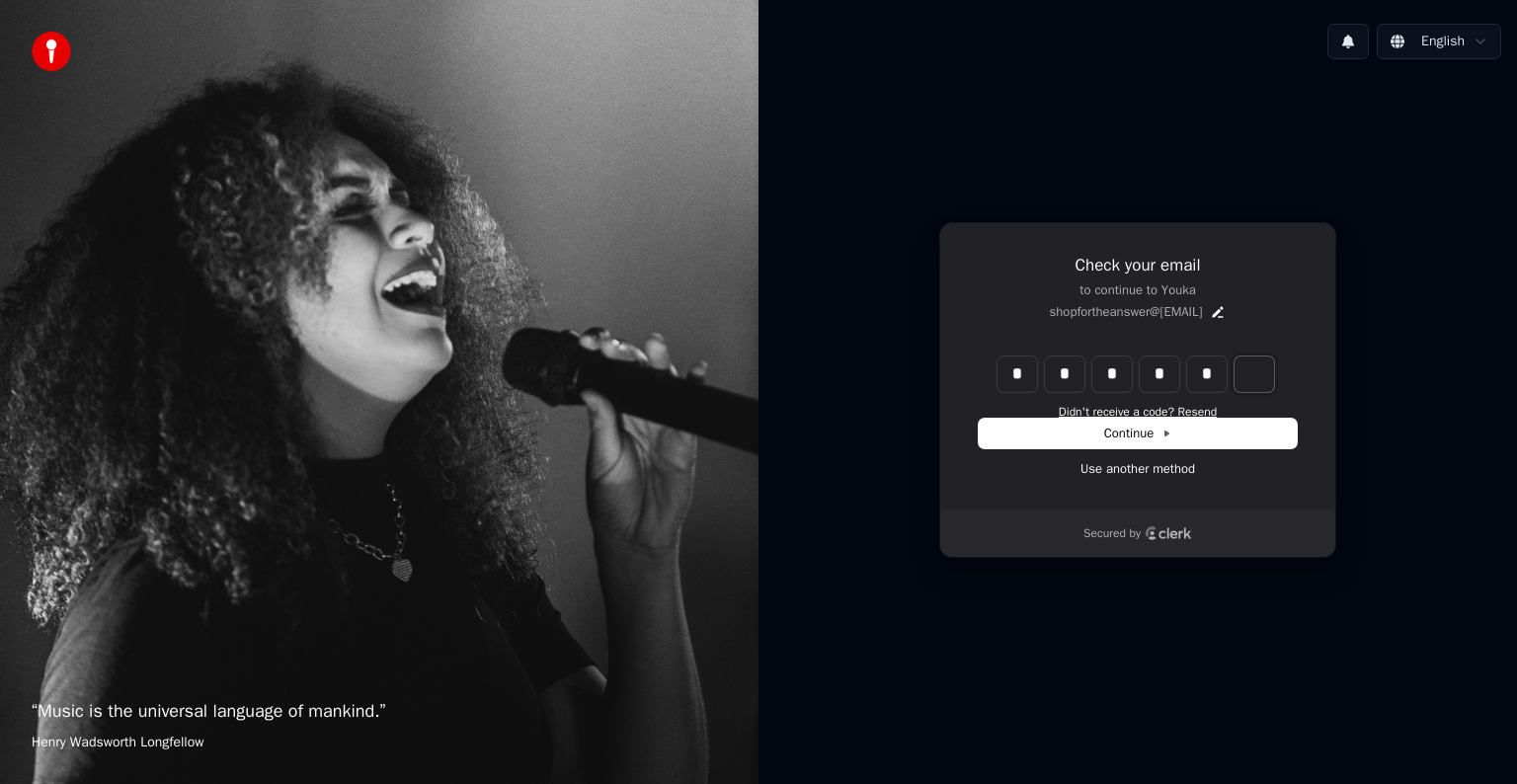 type on "******" 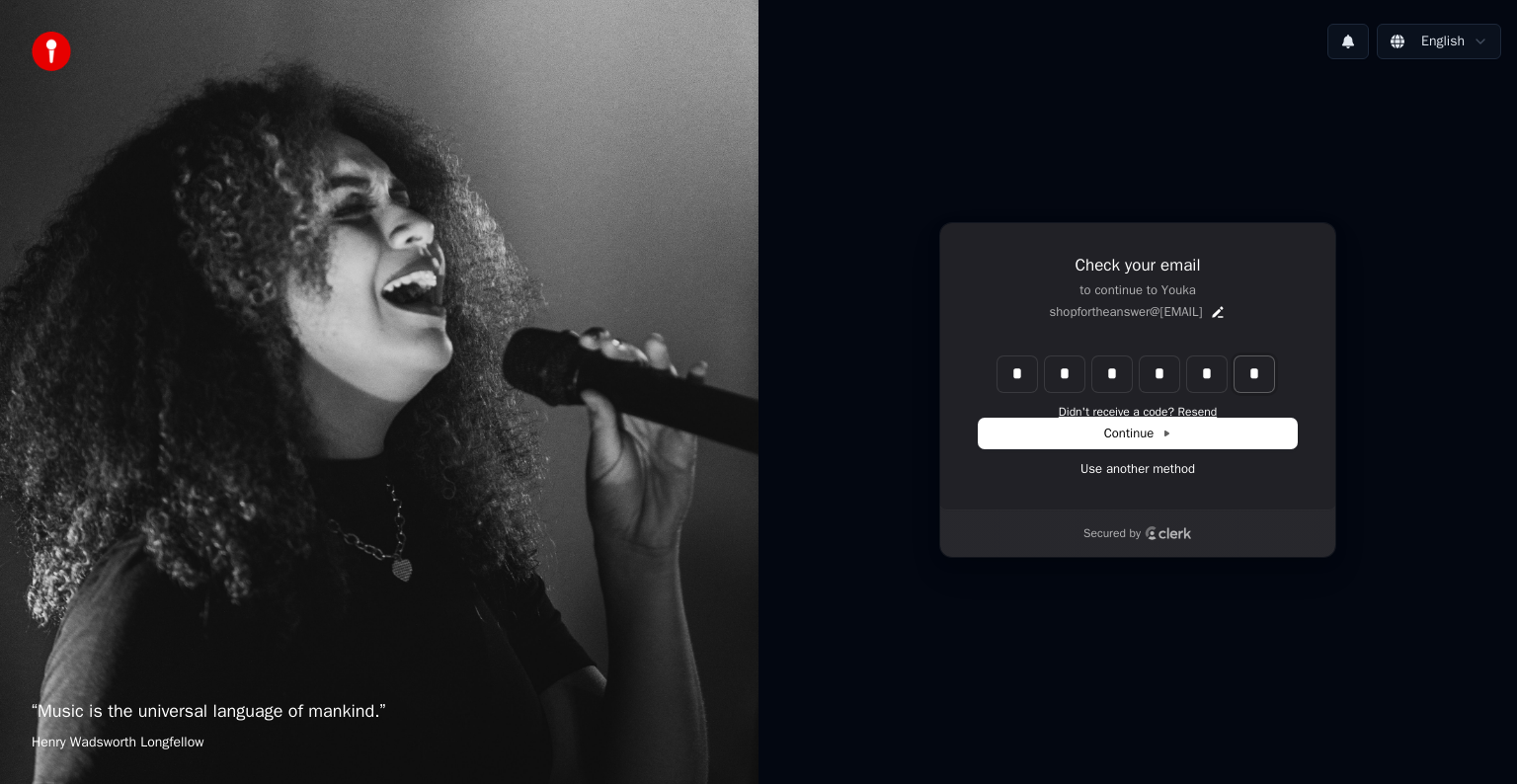 type on "*" 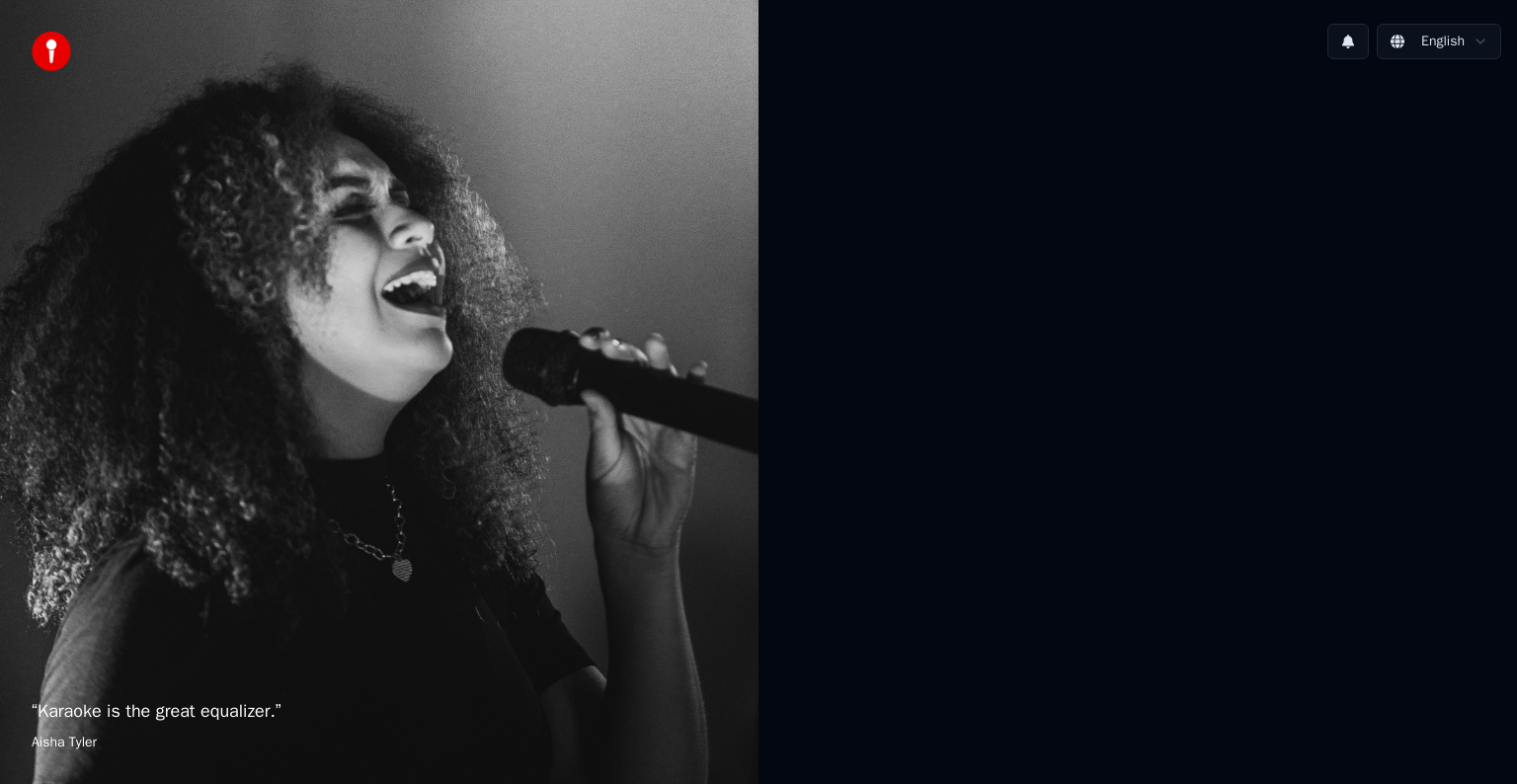 scroll, scrollTop: 0, scrollLeft: 0, axis: both 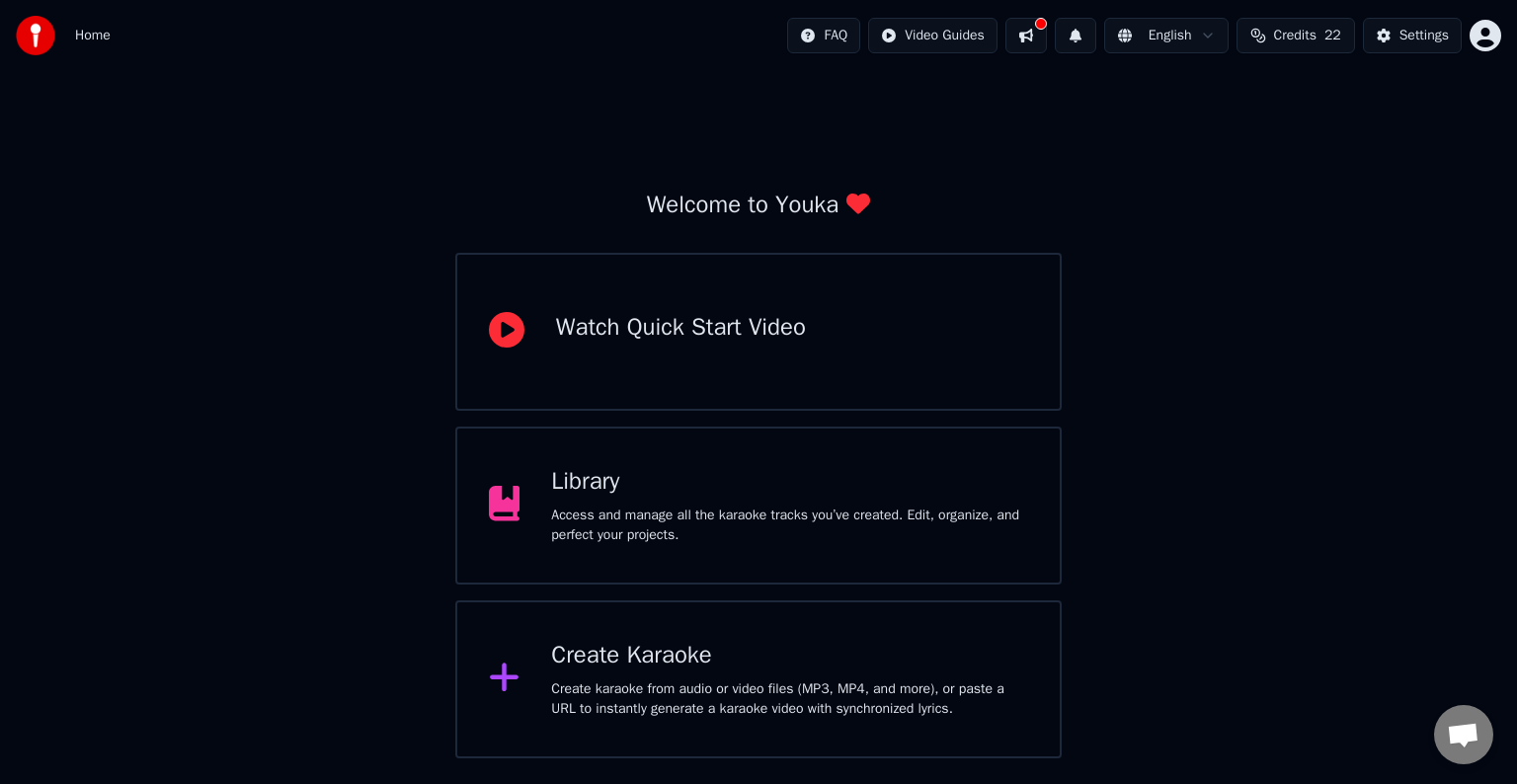 click at bounding box center [1026, 36] 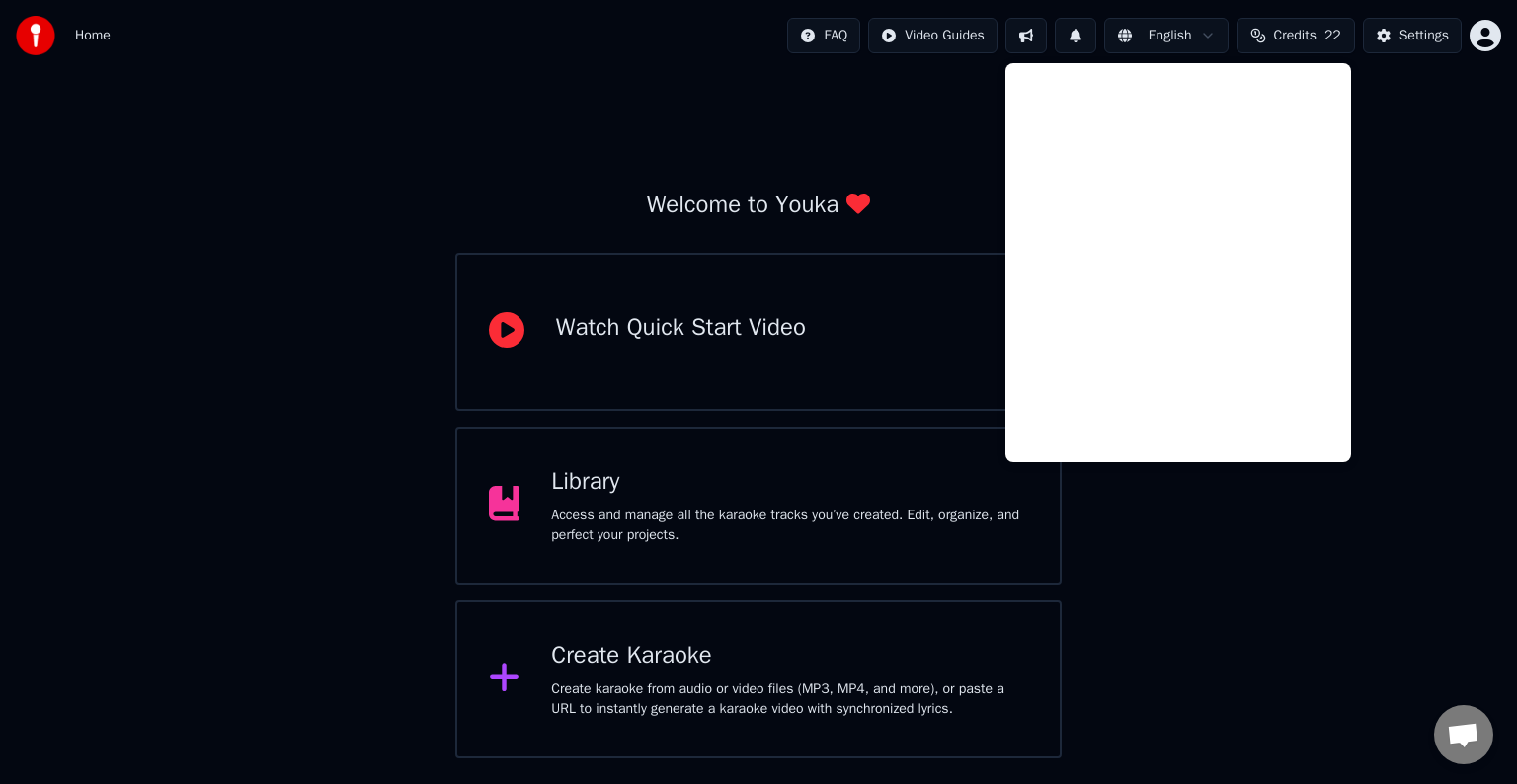 click on "Welcome to Youka Watch Quick Start Video Library Access and manage all the karaoke tracks you’ve created. Edit, organize, and perfect your projects. Create Karaoke Create karaoke from audio or video files (MP3, MP4, and more), or paste a URL to instantly generate a karaoke video with synchronized lyrics." at bounding box center [758, 415] 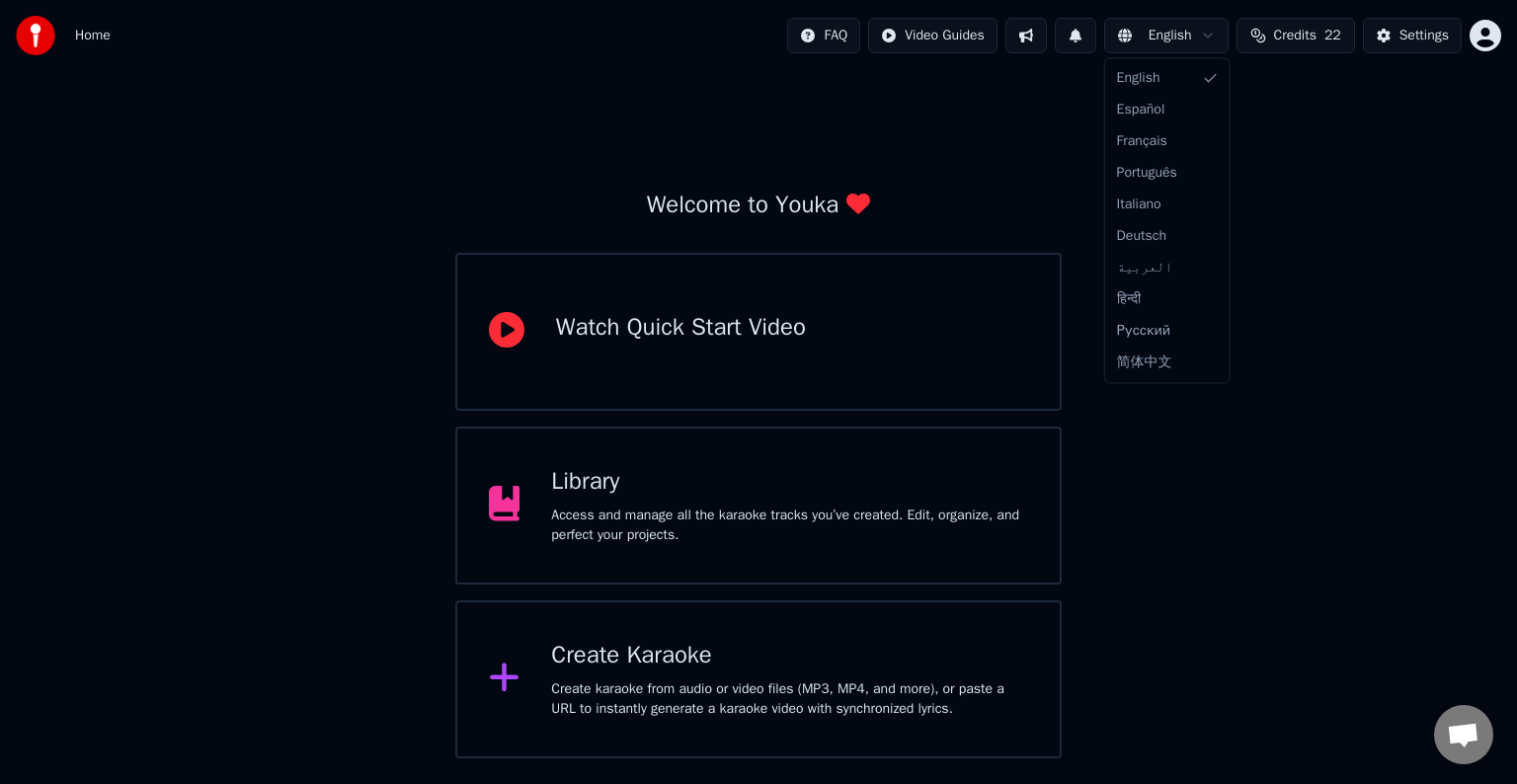 click on "Home FAQ Video Guides English Credits 22 Settings Welcome to Youka Watch Quick Start Video Library Access and manage all the karaoke tracks you’ve created. Edit, organize, and perfect your projects. Create Karaoke Create karaoke from audio or video files (MP3, MP4, and more), or paste a URL to instantly generate a karaoke video with synchronized lyrics. English Español Français Português Italiano Deutsch العربية हिन्दी Русский 简体中文" at bounding box center [758, 379] 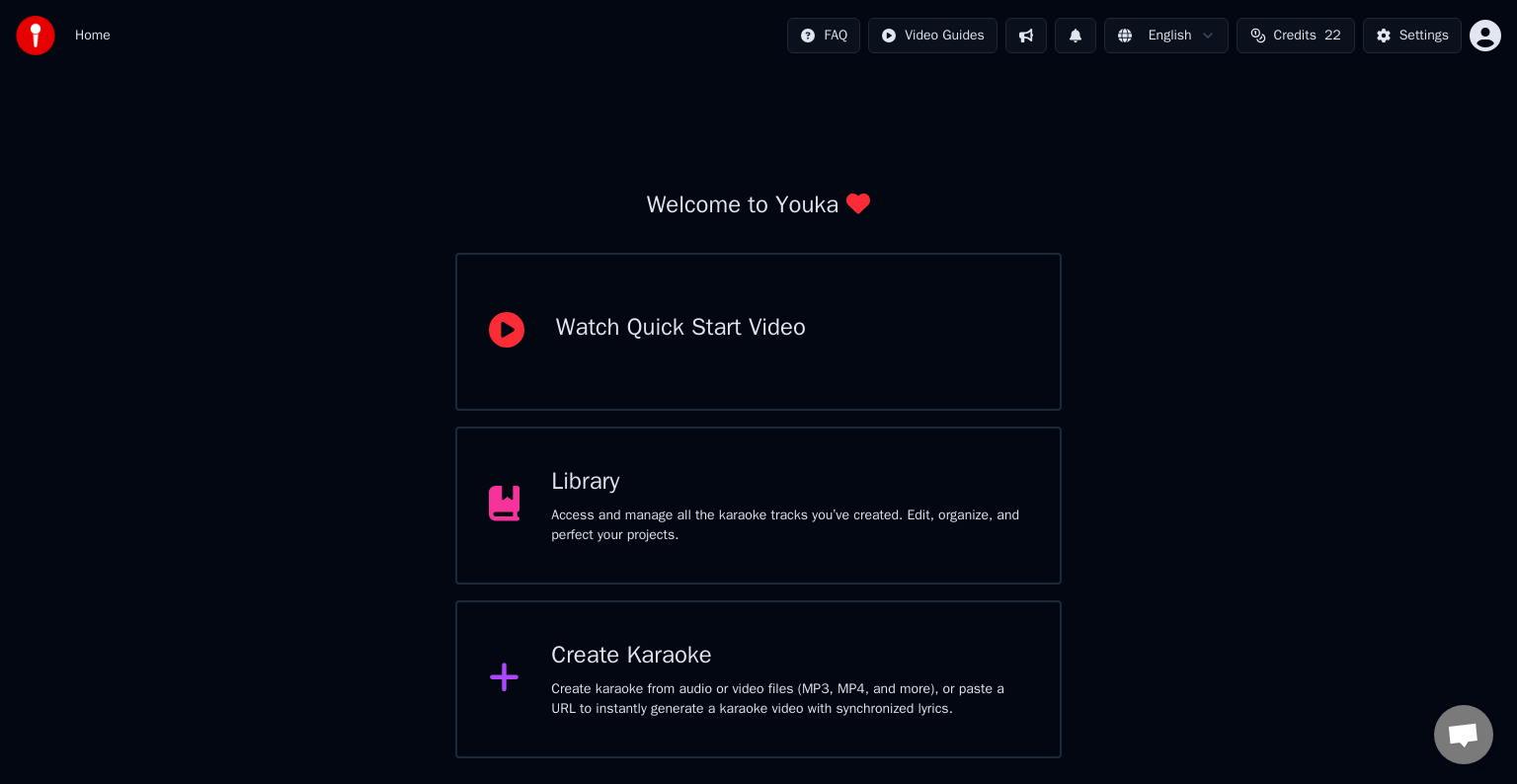 click at bounding box center (1076, 36) 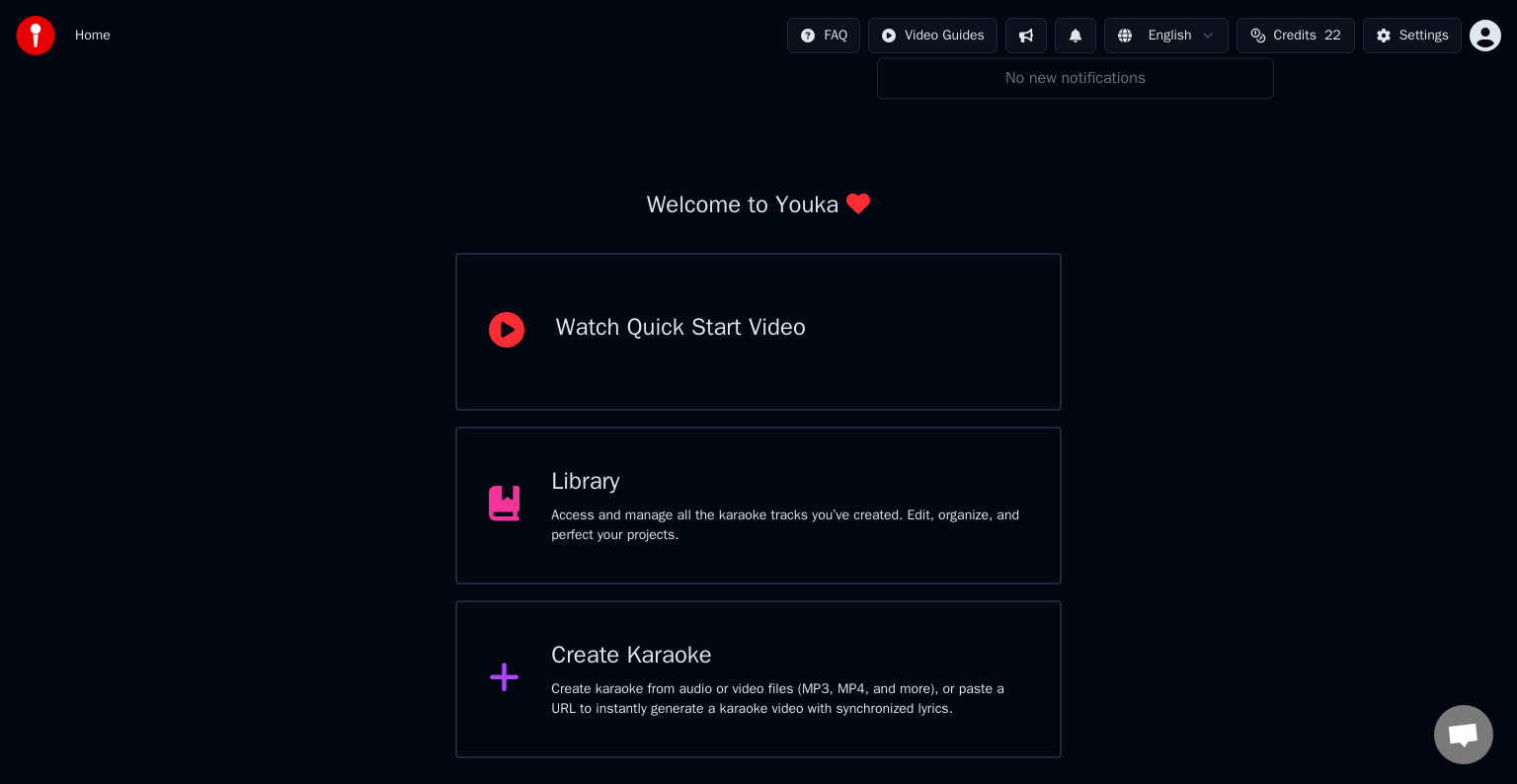 click at bounding box center [1076, 36] 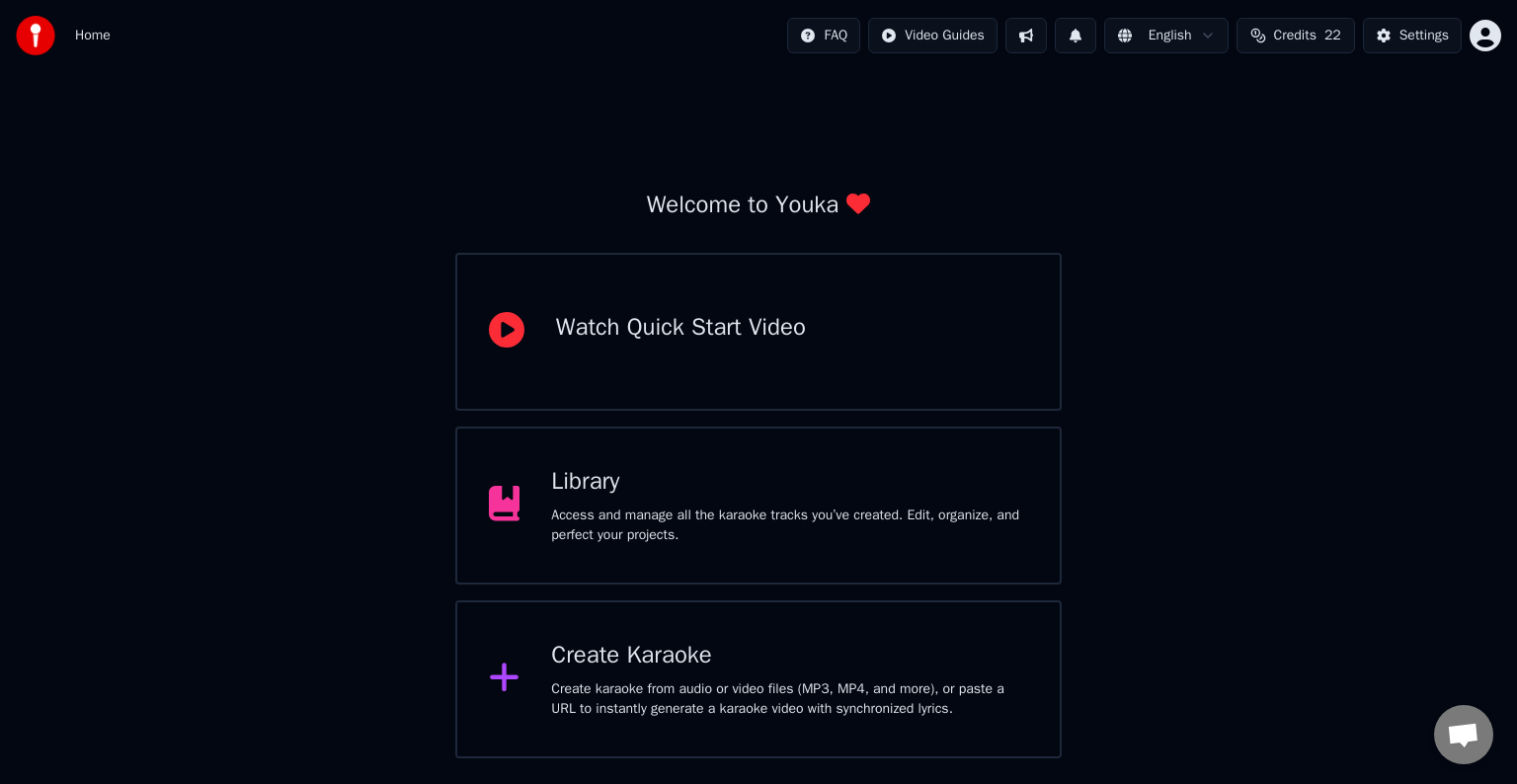 click on "Home FAQ Video Guides English Credits 22 Settings Welcome to Youka Watch Quick Start Video Library Access and manage all the karaoke tracks you’ve created. Edit, organize, and perfect your projects. Create Karaoke Create karaoke from audio or video files (MP3, MP4, and more), or paste a URL to instantly generate a karaoke video with synchronized lyrics." at bounding box center (758, 379) 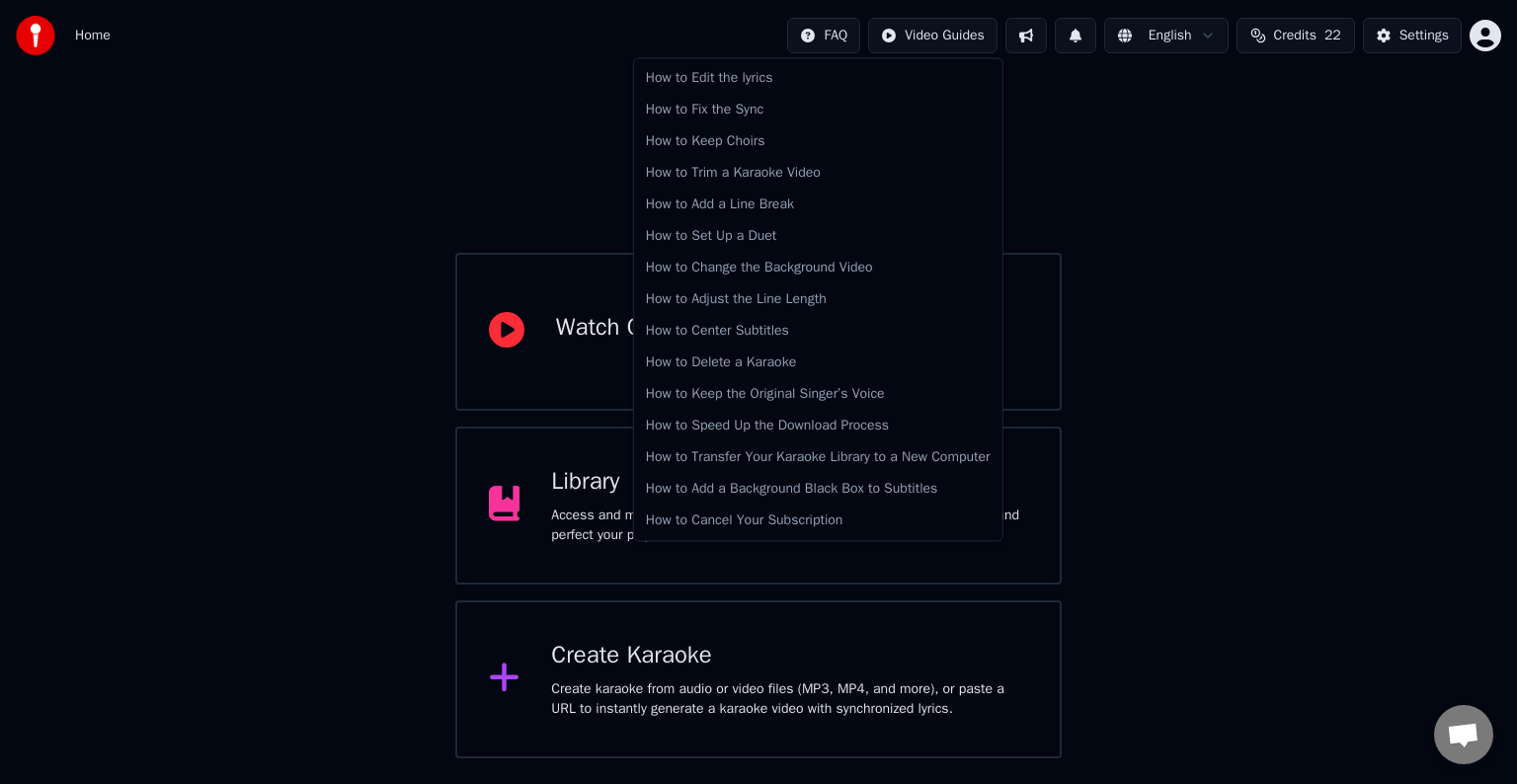 click on "Home FAQ Video Guides English Credits 22 Settings Welcome to Youka Watch Quick Start Video Library Access and manage all the karaoke tracks you’ve created. Edit, organize, and perfect your projects. Create Karaoke Create karaoke from audio or video files (MP3, MP4, and more), or paste a URL to instantly generate a karaoke video with synchronized lyrics. How to Edit the lyrics How to Fix the Sync How to Keep Choirs How to Trim a Karaoke Video How to Add a Line Break How to Set Up a Duet How to Change the Background Video How to Adjust the Line Length How to Center Subtitles How to Delete a Karaoke How to Keep the Original Singer’s Voice How to Speed Up the Download Process How to Transfer Your Karaoke Library to a New Computer How to Add a Background Black Box to Subtitles How to Cancel Your Subscription" at bounding box center [758, 379] 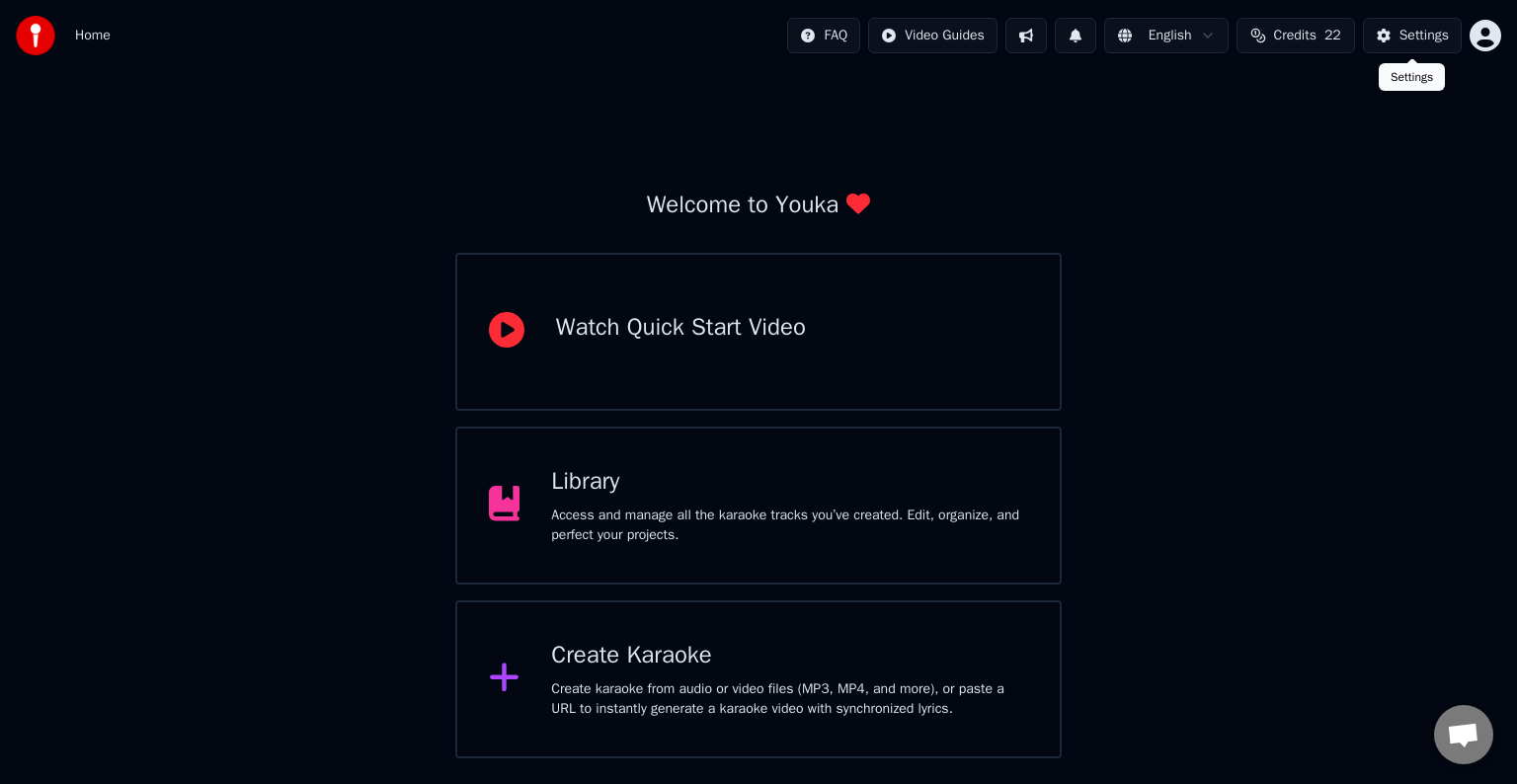 click on "Settings" at bounding box center (1424, 36) 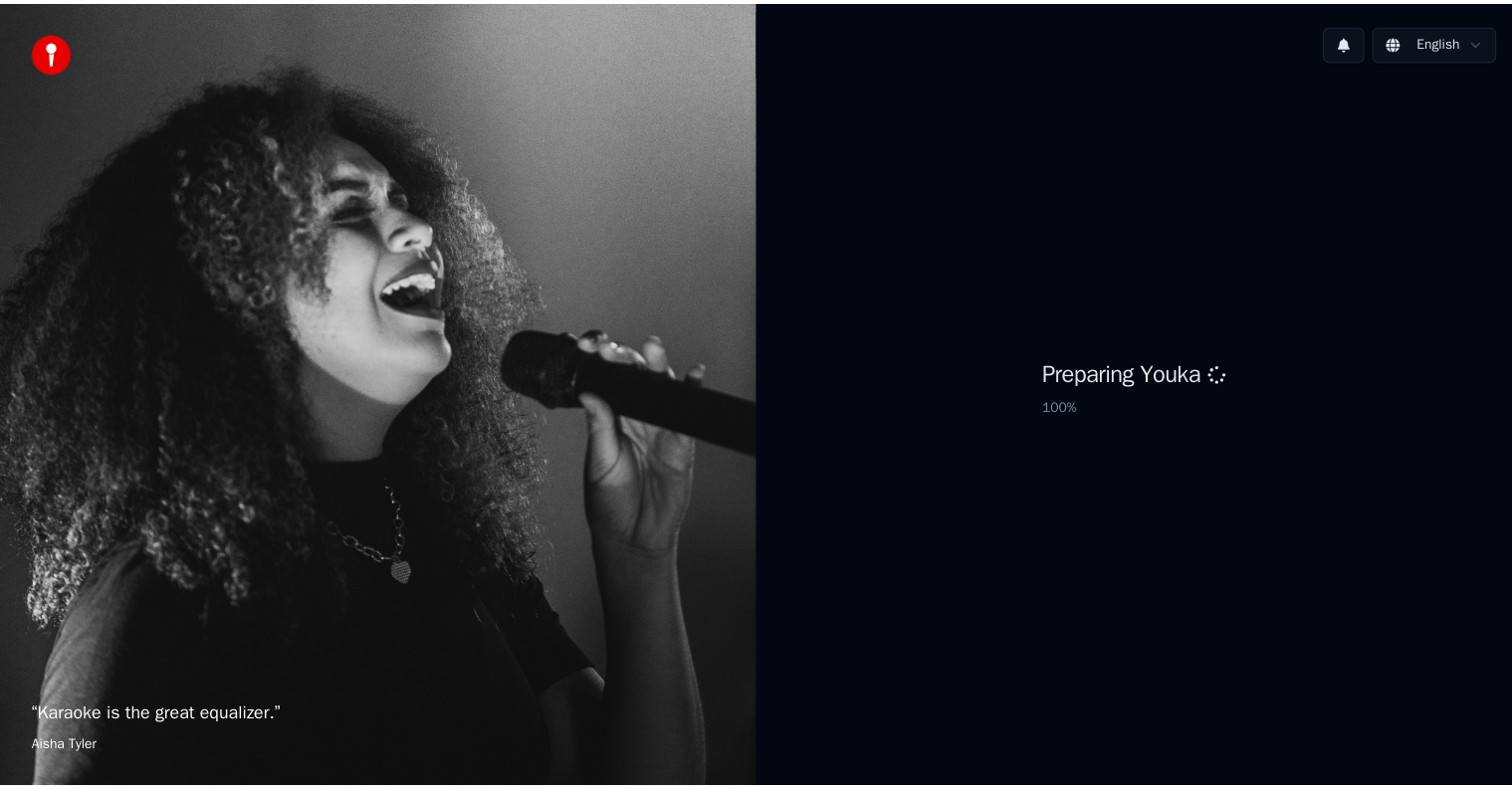 scroll, scrollTop: 0, scrollLeft: 0, axis: both 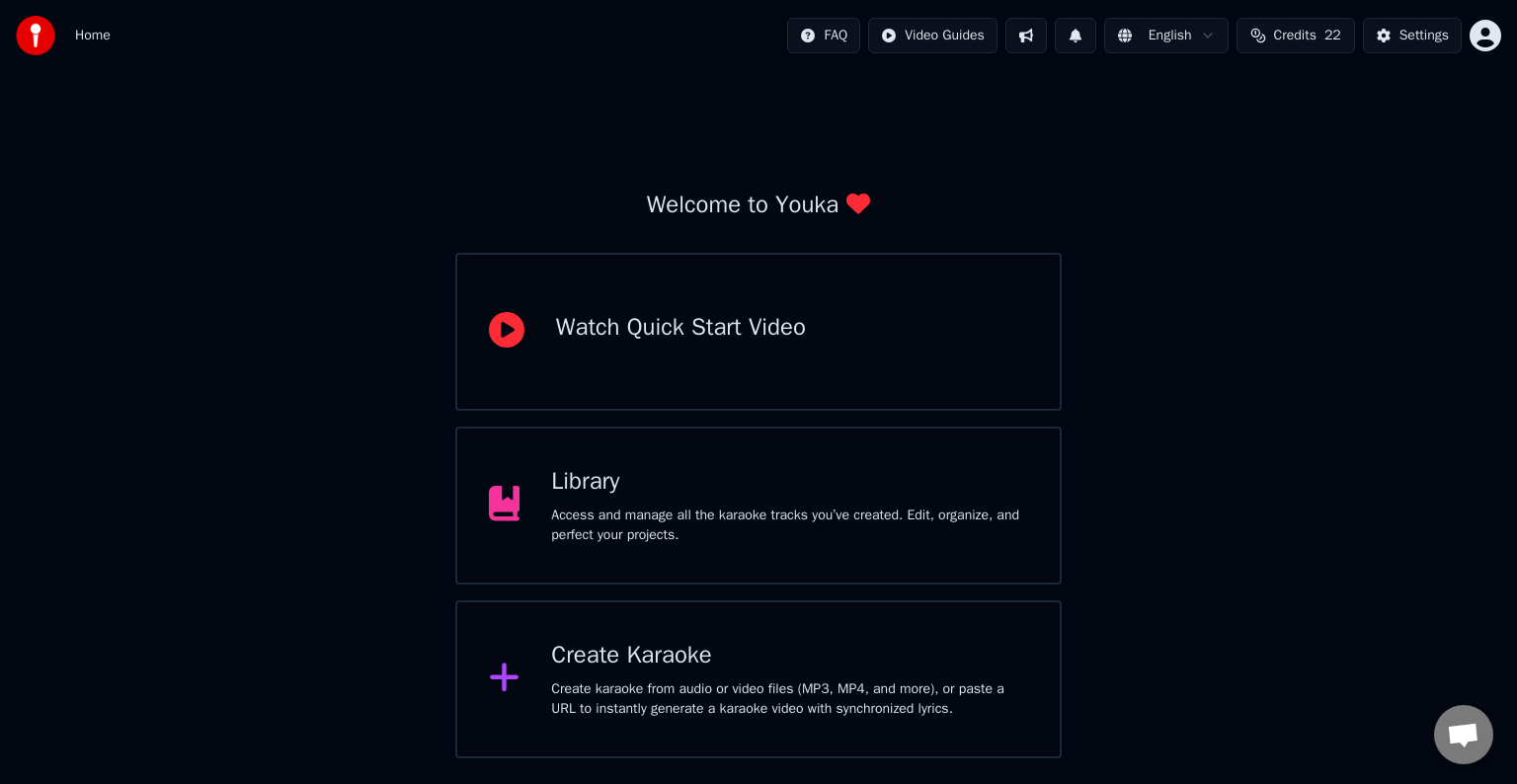 click at bounding box center [1026, 36] 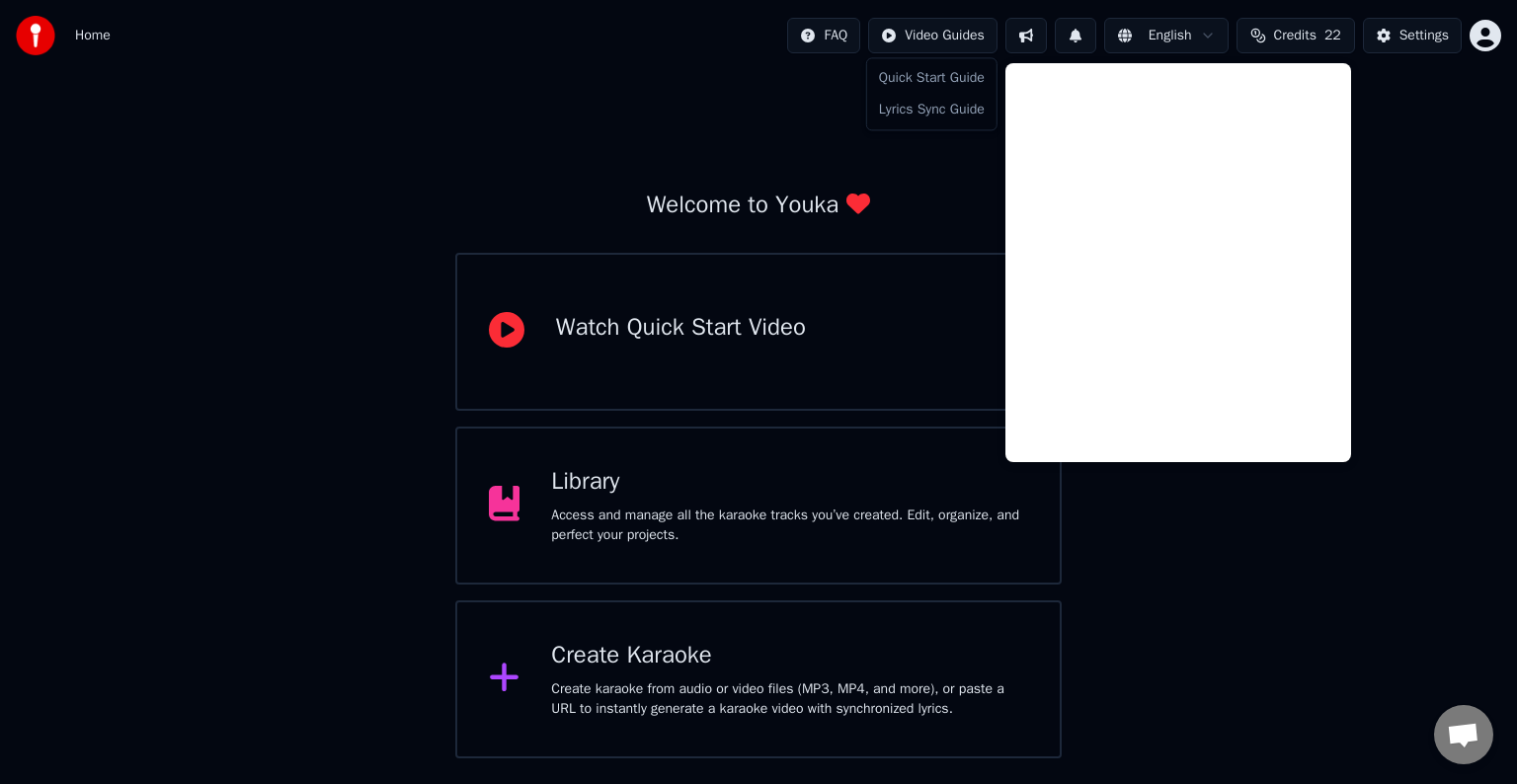 click on "Home FAQ Video Guides English Credits 22 Settings Welcome to Youka Watch Quick Start Video Library Access and manage all the karaoke tracks you’ve created. Edit, organize, and perfect your projects. Create Karaoke Create karaoke from audio or video files (MP3, MP4, and more), or paste a URL to instantly generate a karaoke video with synchronized lyrics. Quick Start Guide Lyrics Sync Guide" at bounding box center (758, 379) 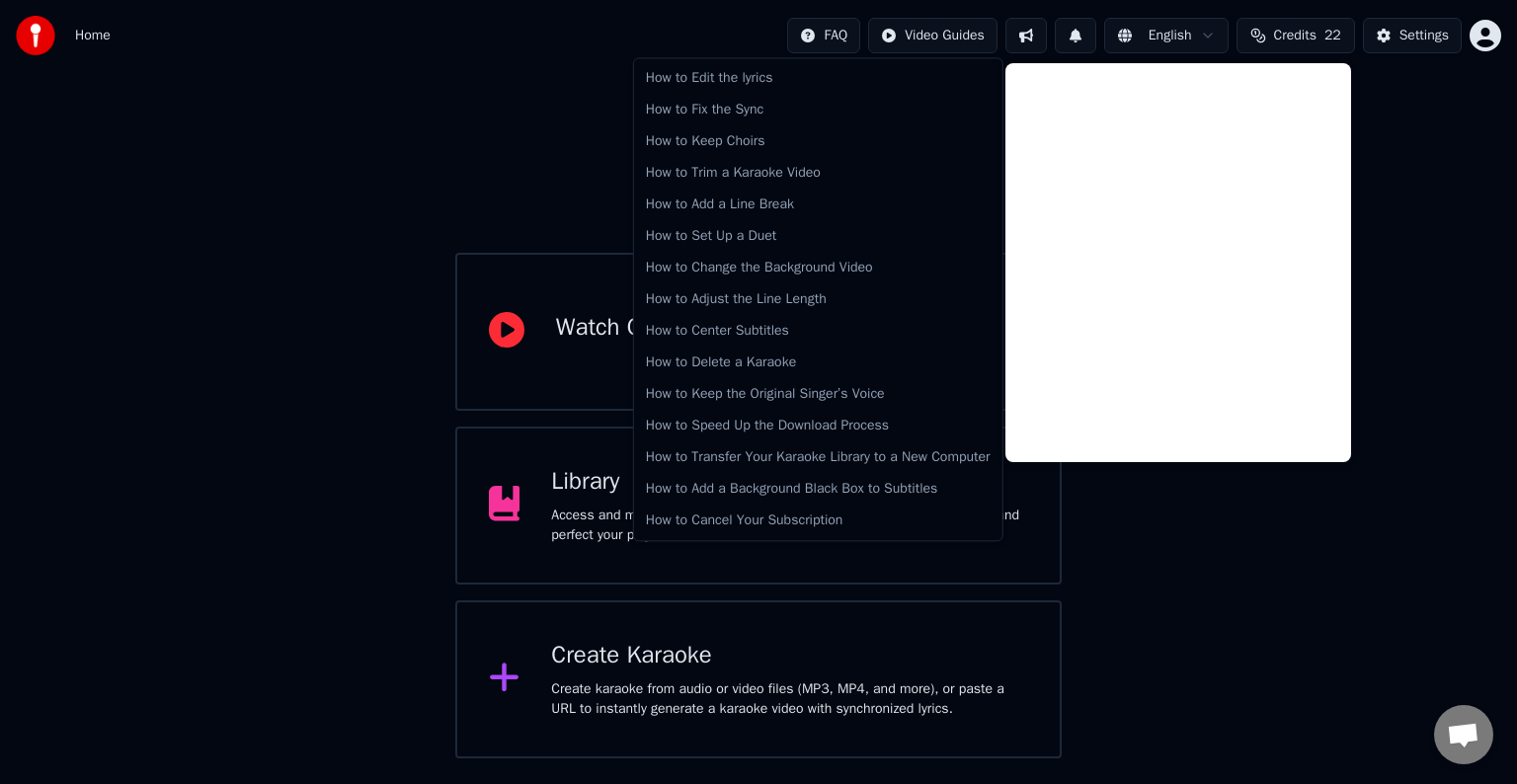 click on "Home FAQ Video Guides English Credits 22 Settings Welcome to Youka Watch Quick Start Video Library Access and manage all the karaoke tracks you’ve created. Edit, organize, and perfect your projects. Create Karaoke Create karaoke from audio or video files (MP3, MP4, and more), or paste a URL to instantly generate a karaoke video with synchronized lyrics. How to Edit the lyrics How to Fix the Sync How to Keep Choirs How to Trim a Karaoke Video How to Add a Line Break How to Set Up a Duet How to Change the Background Video How to Adjust the Line Length How to Center Subtitles How to Delete a Karaoke How to Keep the Original Singer’s Voice How to Speed Up the Download Process How to Transfer Your Karaoke Library to a New Computer How to Add a Background Black Box to Subtitles How to Cancel Your Subscription" at bounding box center (758, 379) 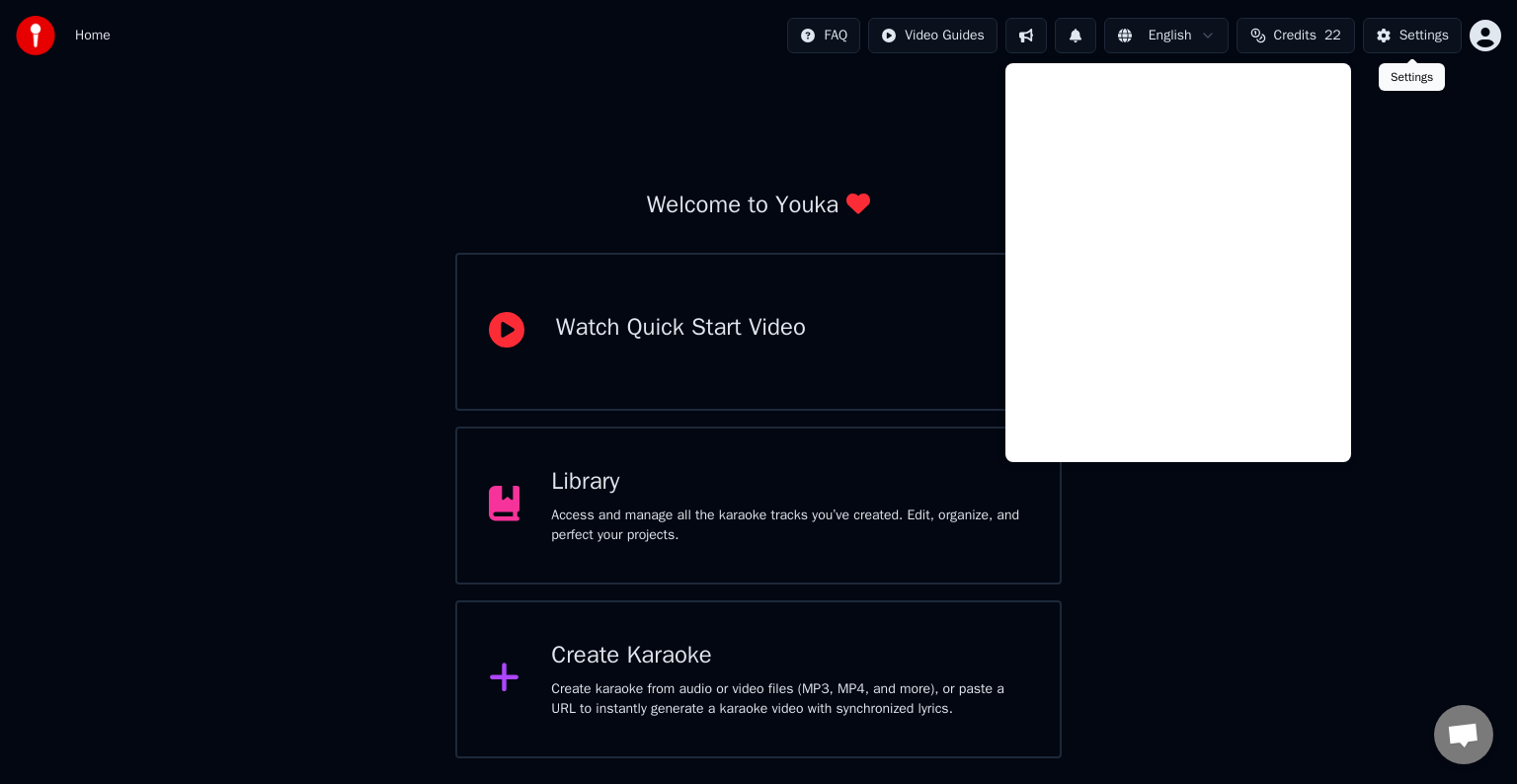 click on "Settings" at bounding box center [1424, 36] 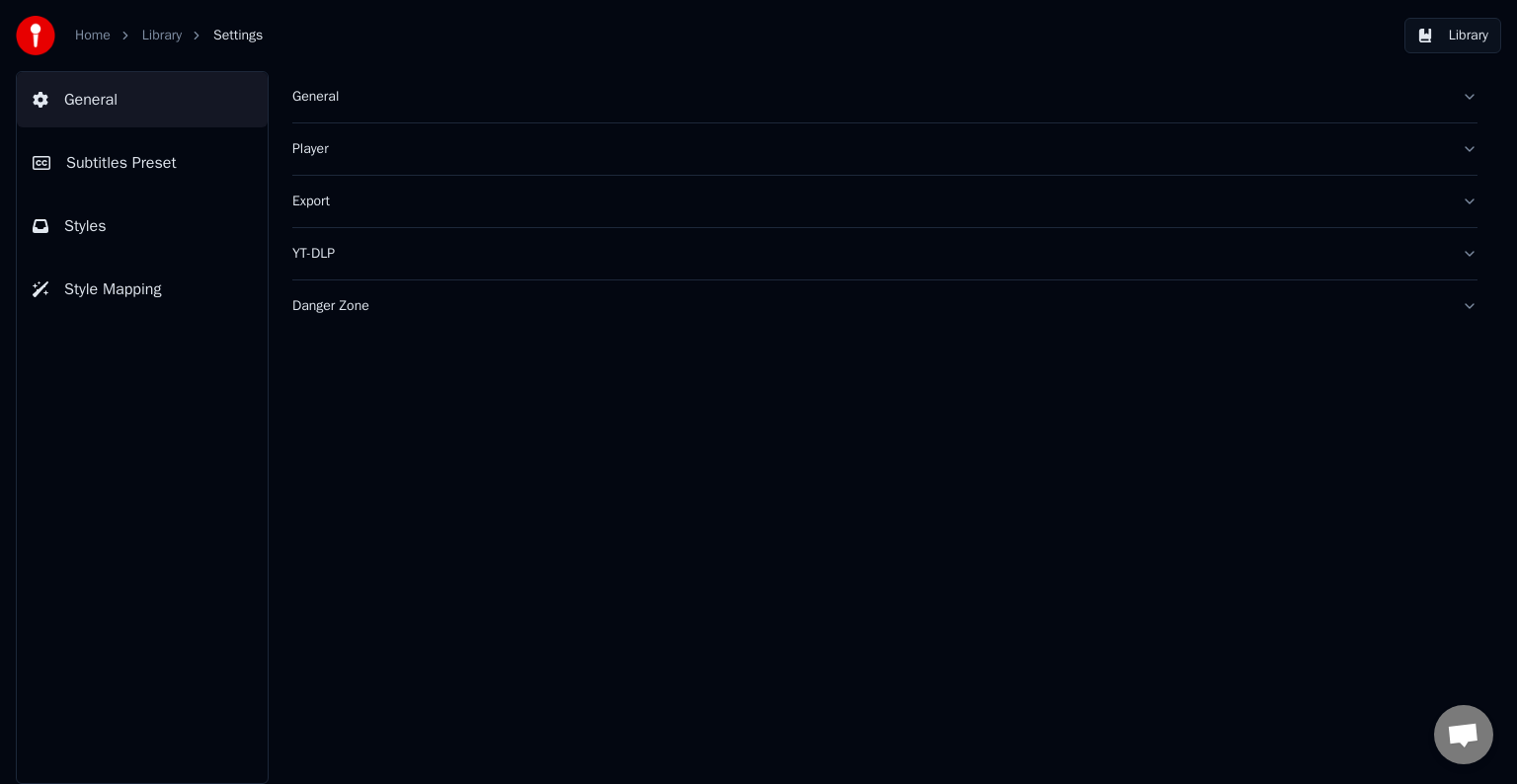click on "Subtitles Preset" at bounding box center [121, 163] 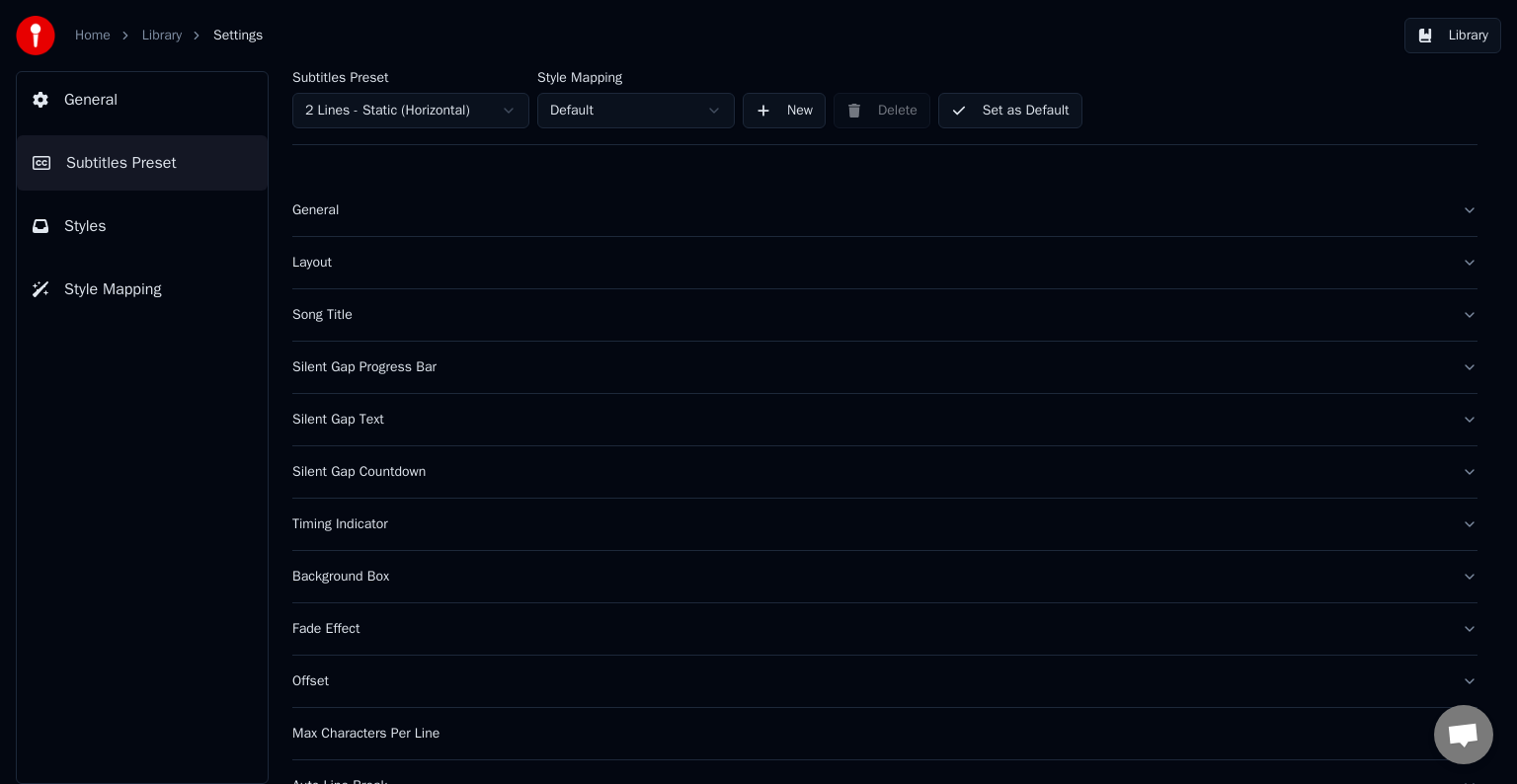 click on "Styles" at bounding box center [85, 226] 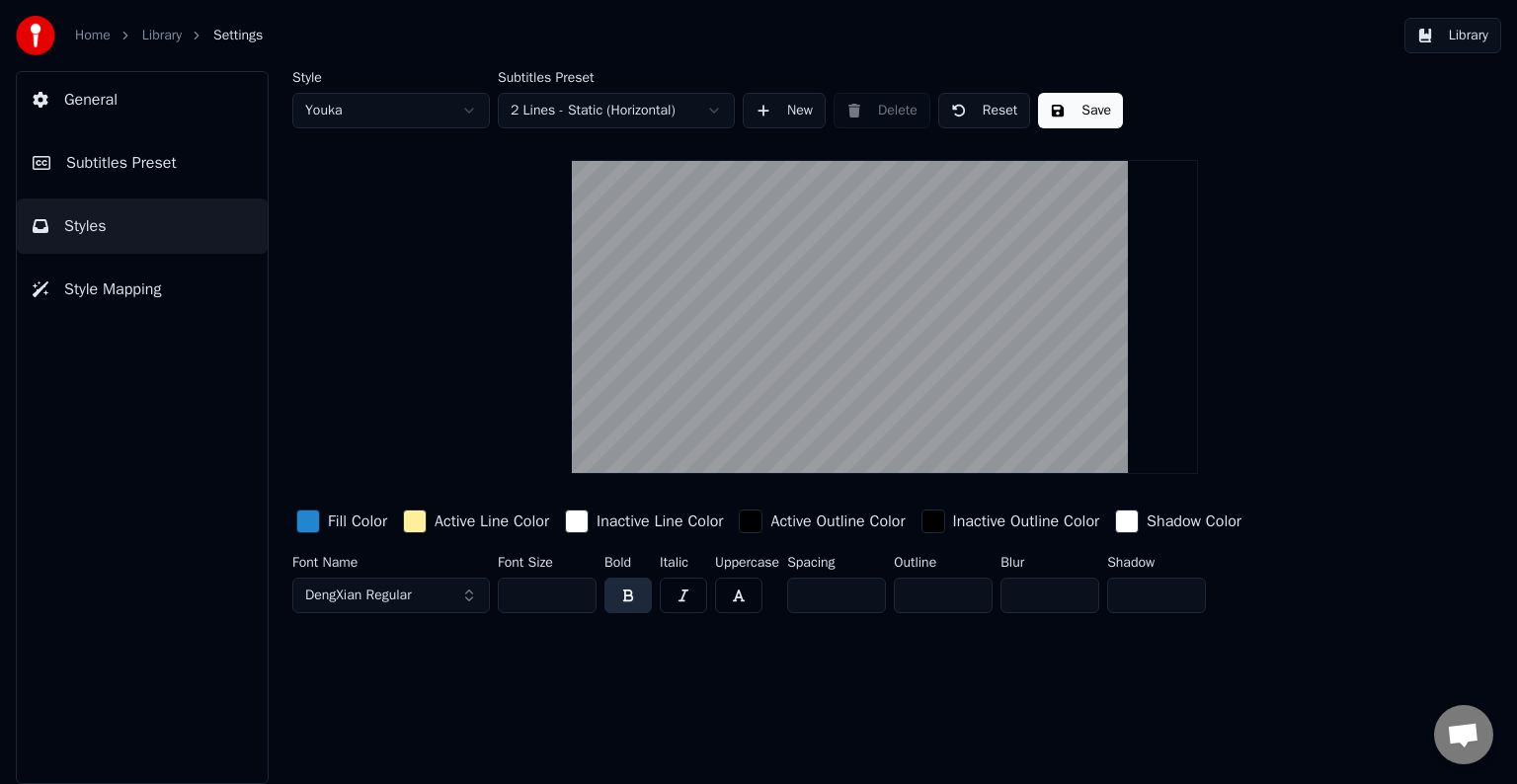 click on "Style Mapping" at bounding box center [113, 289] 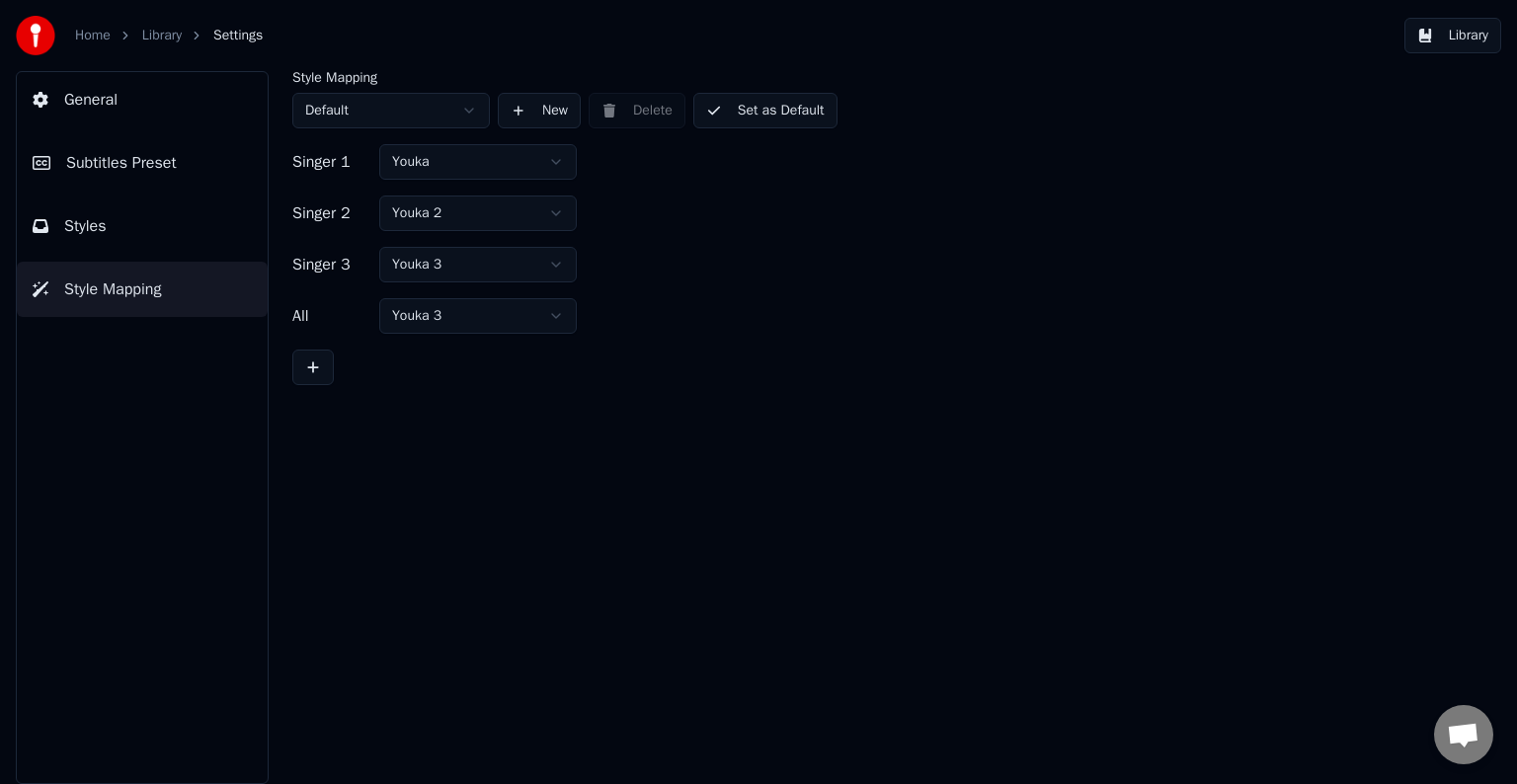 click on "General" at bounding box center (91, 100) 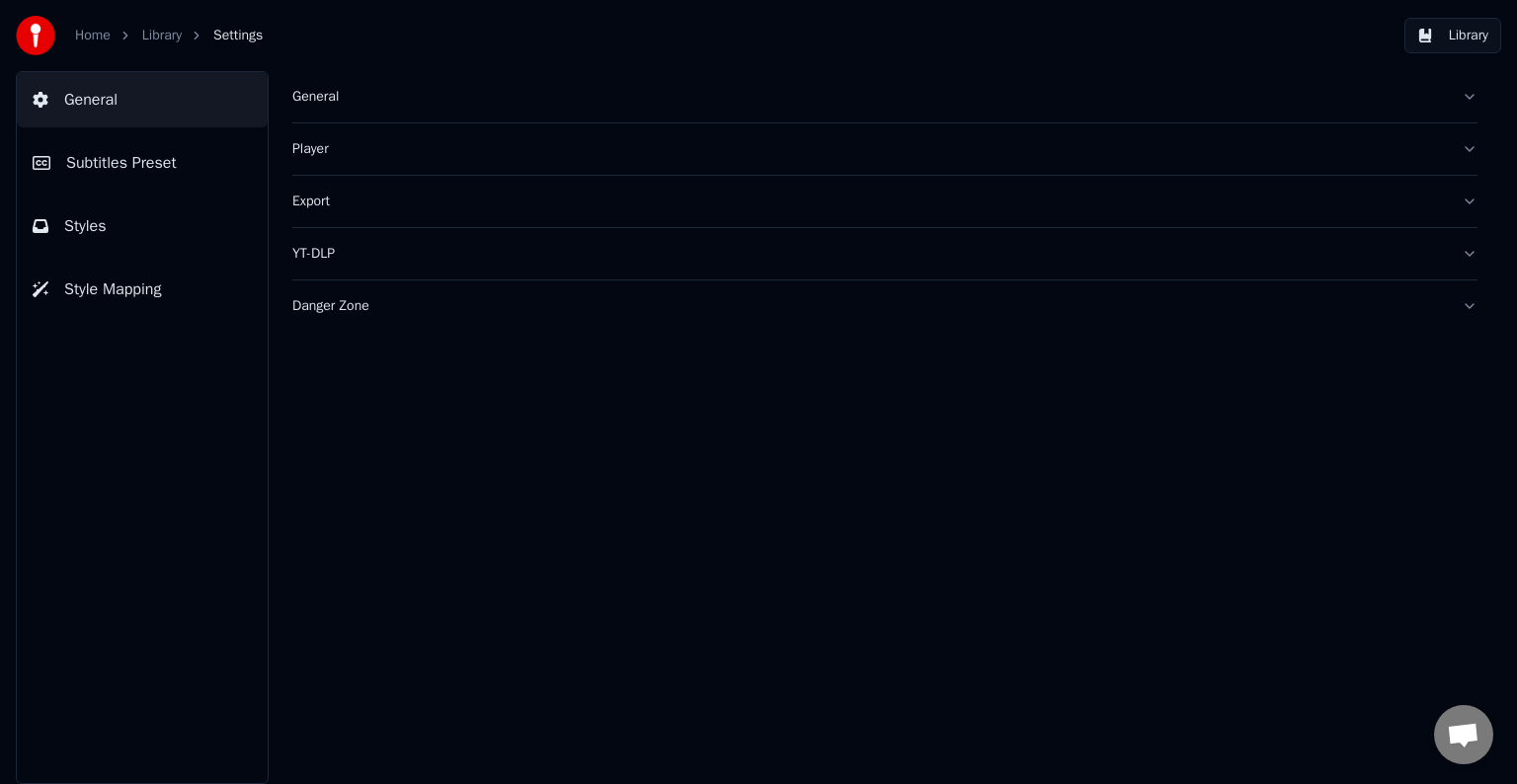 click on "Library" at bounding box center (1453, 36) 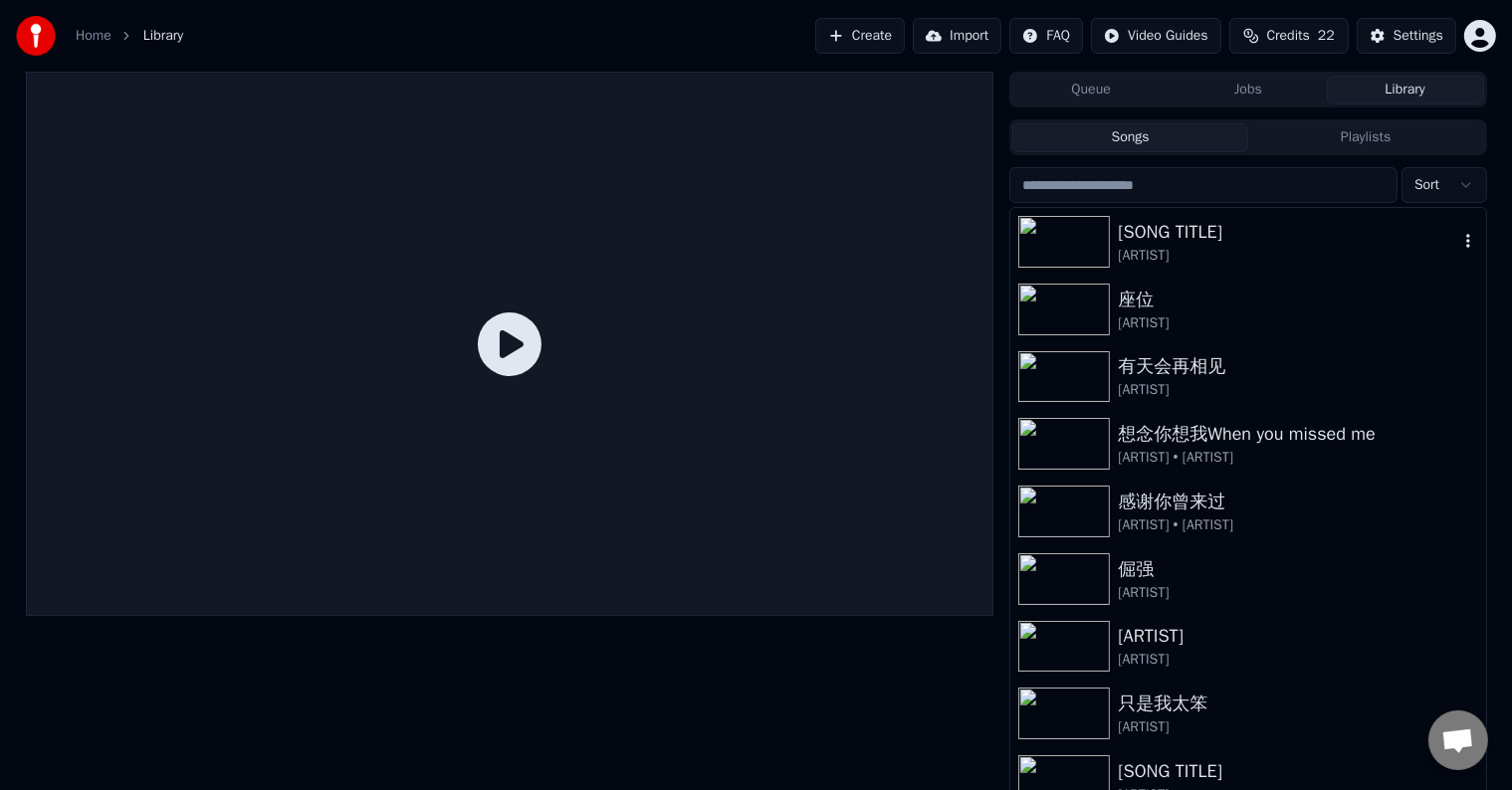 click on "放棄我你不心痛嗎" at bounding box center [1287, 232] 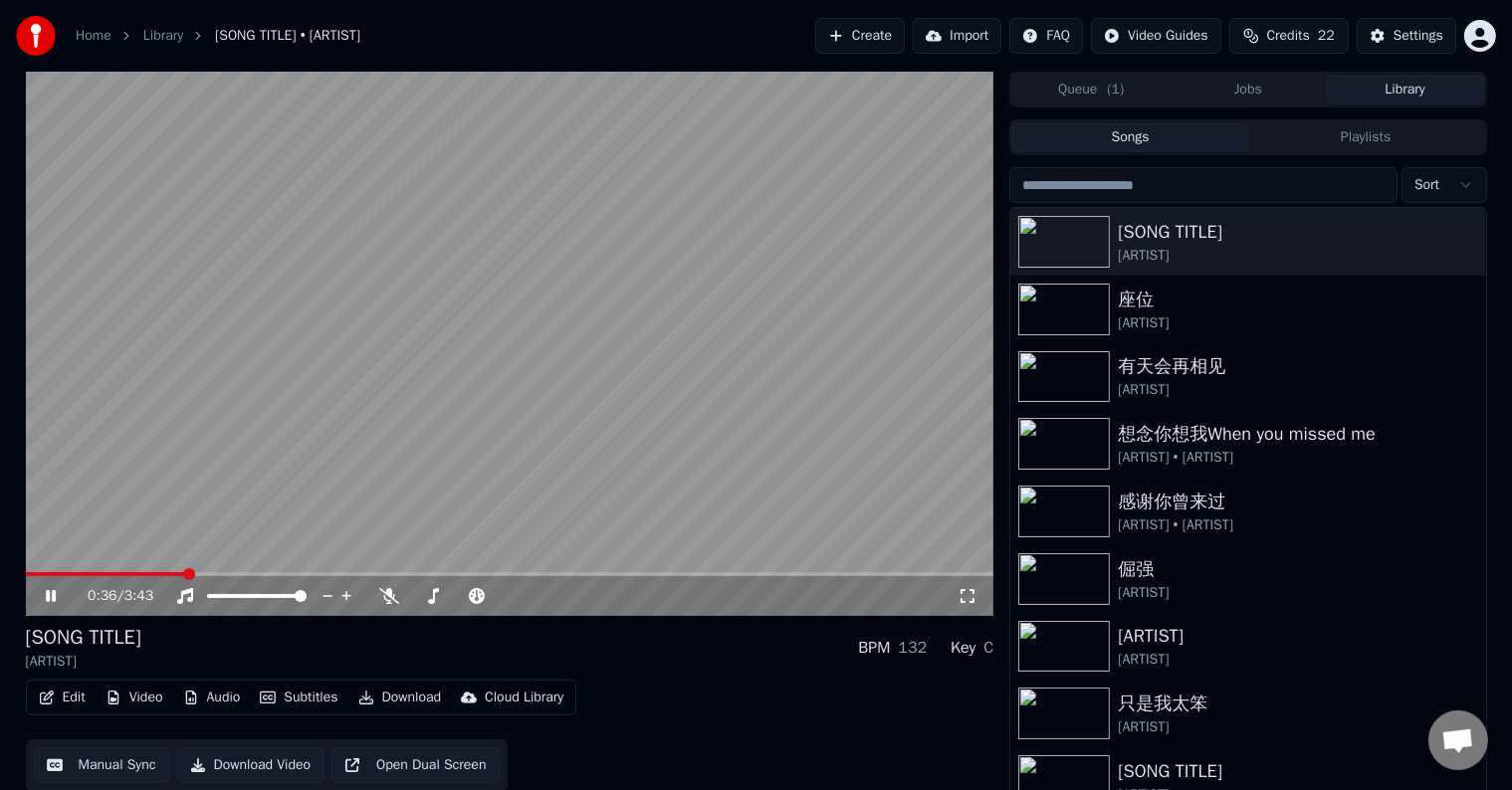 click at bounding box center [510, 343] 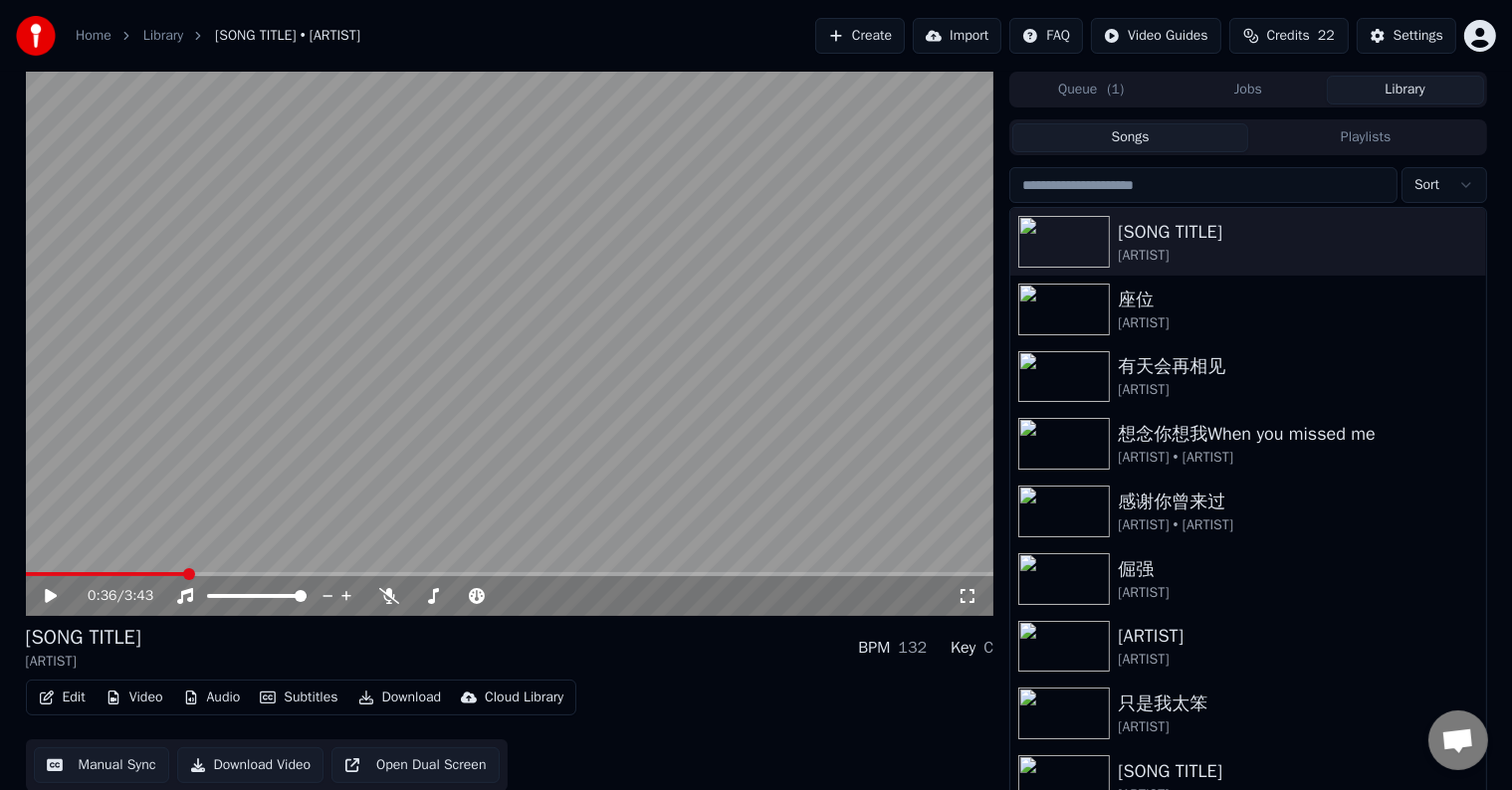 click at bounding box center [510, 343] 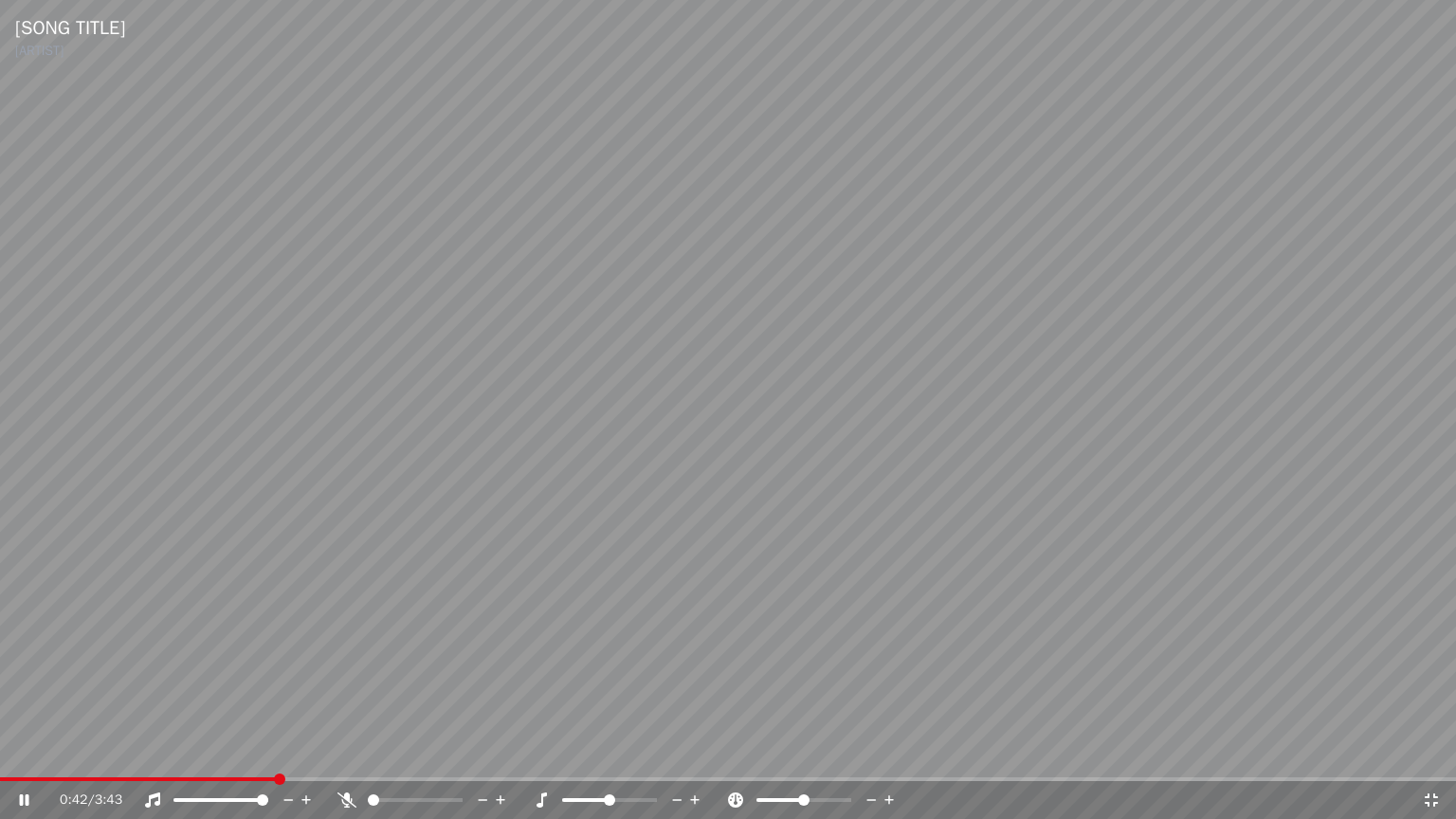 click 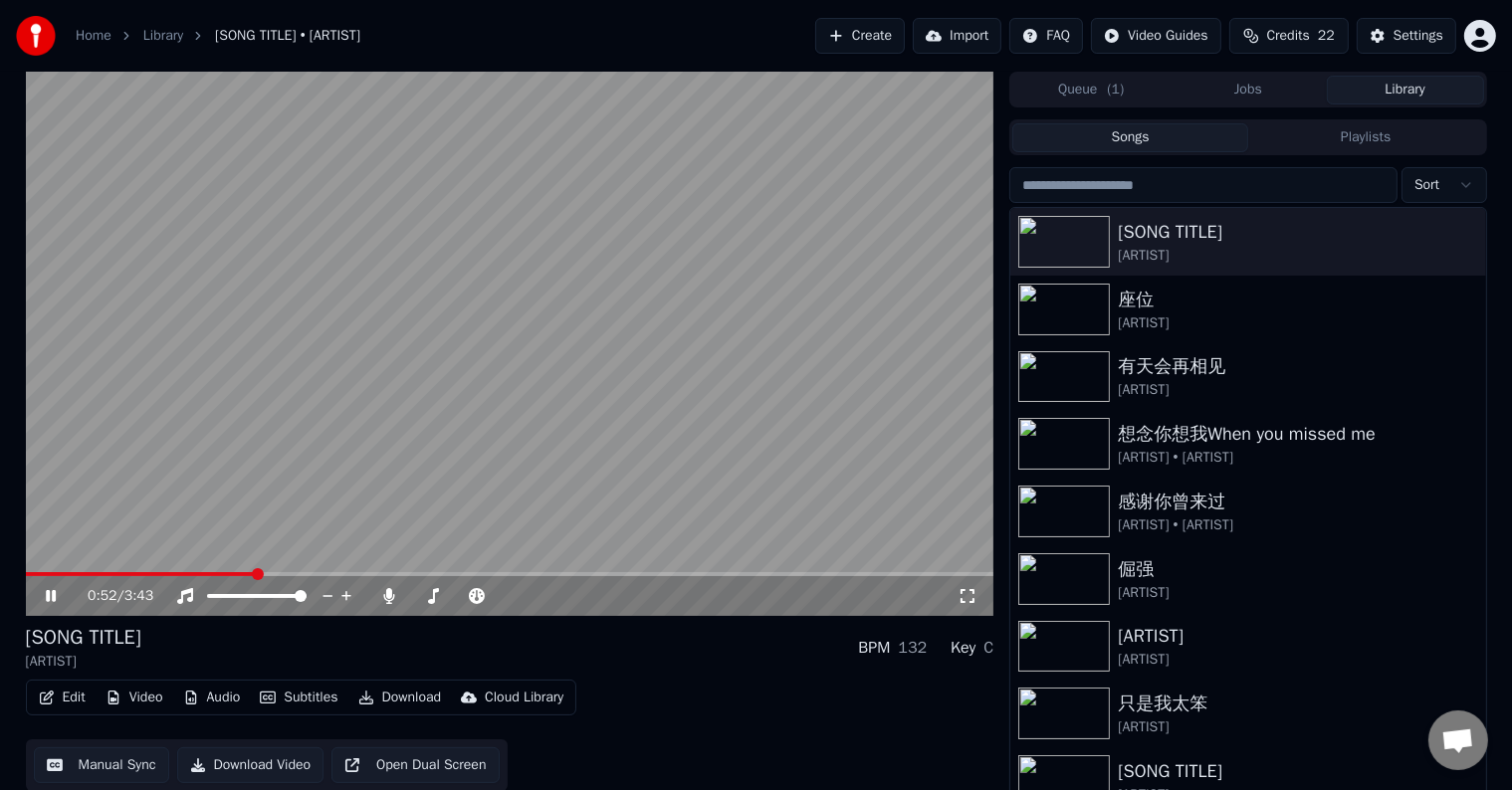 click 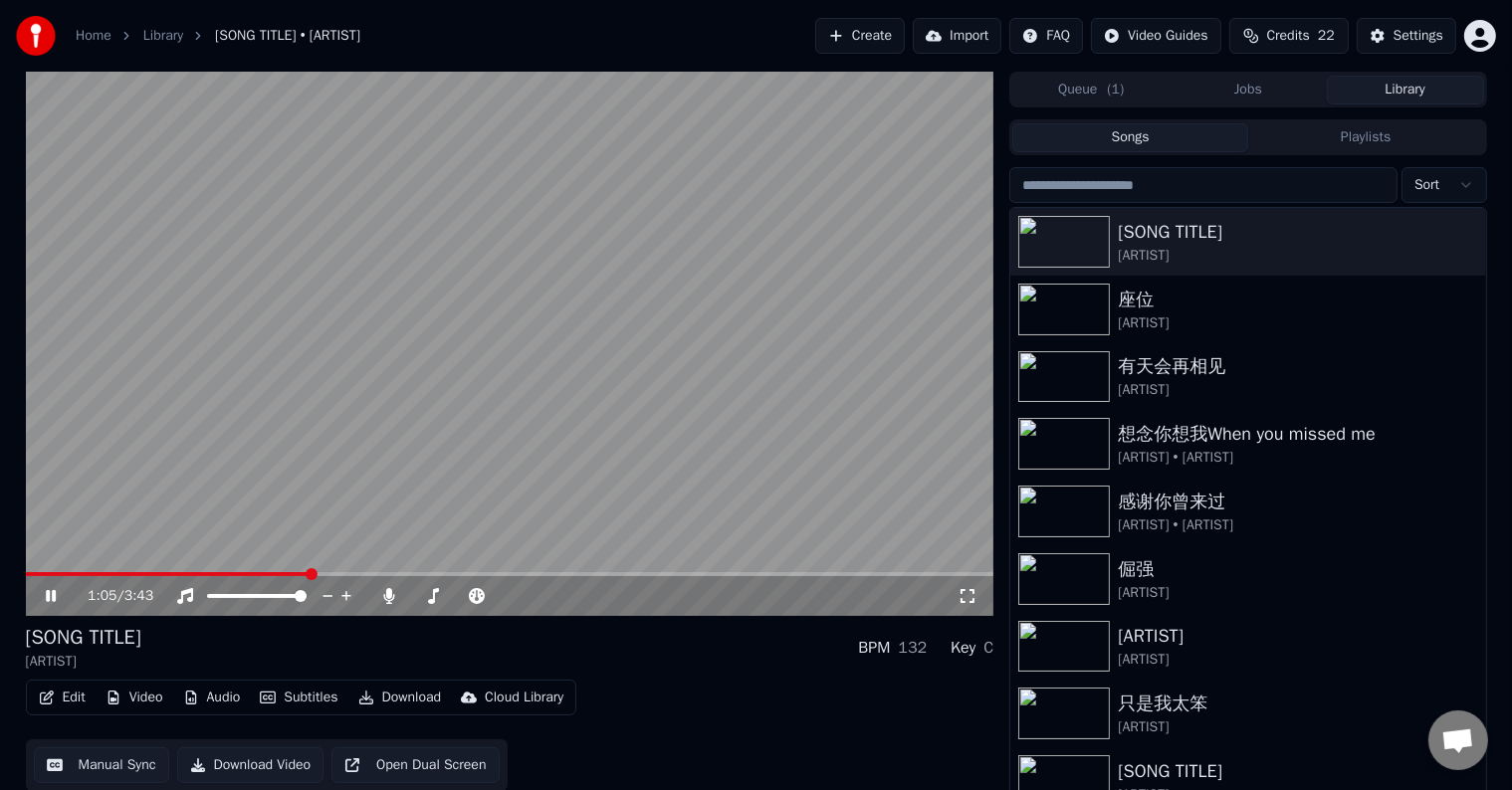 click at bounding box center [510, 343] 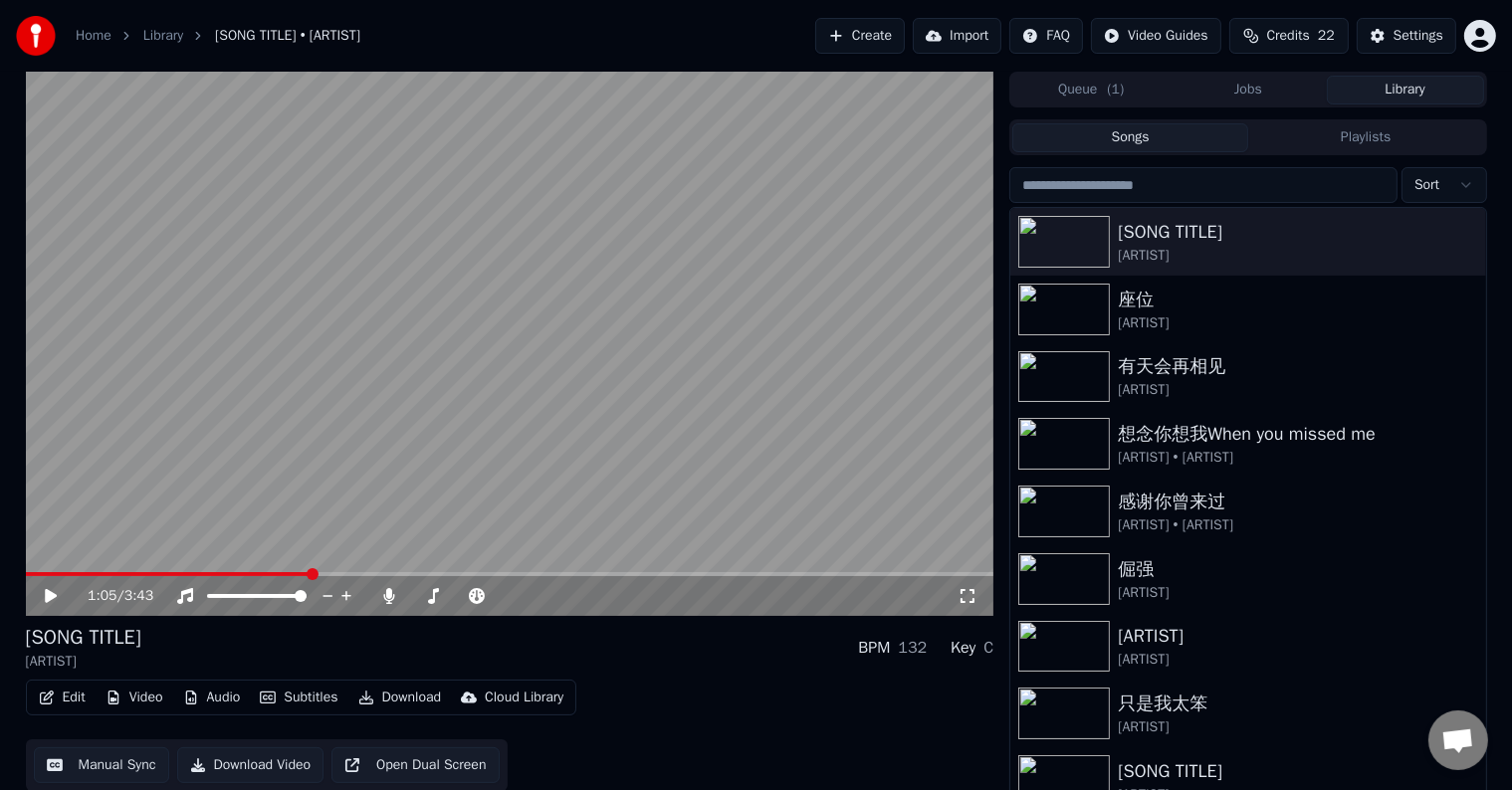 click on "Credits 22" at bounding box center [1289, 36] 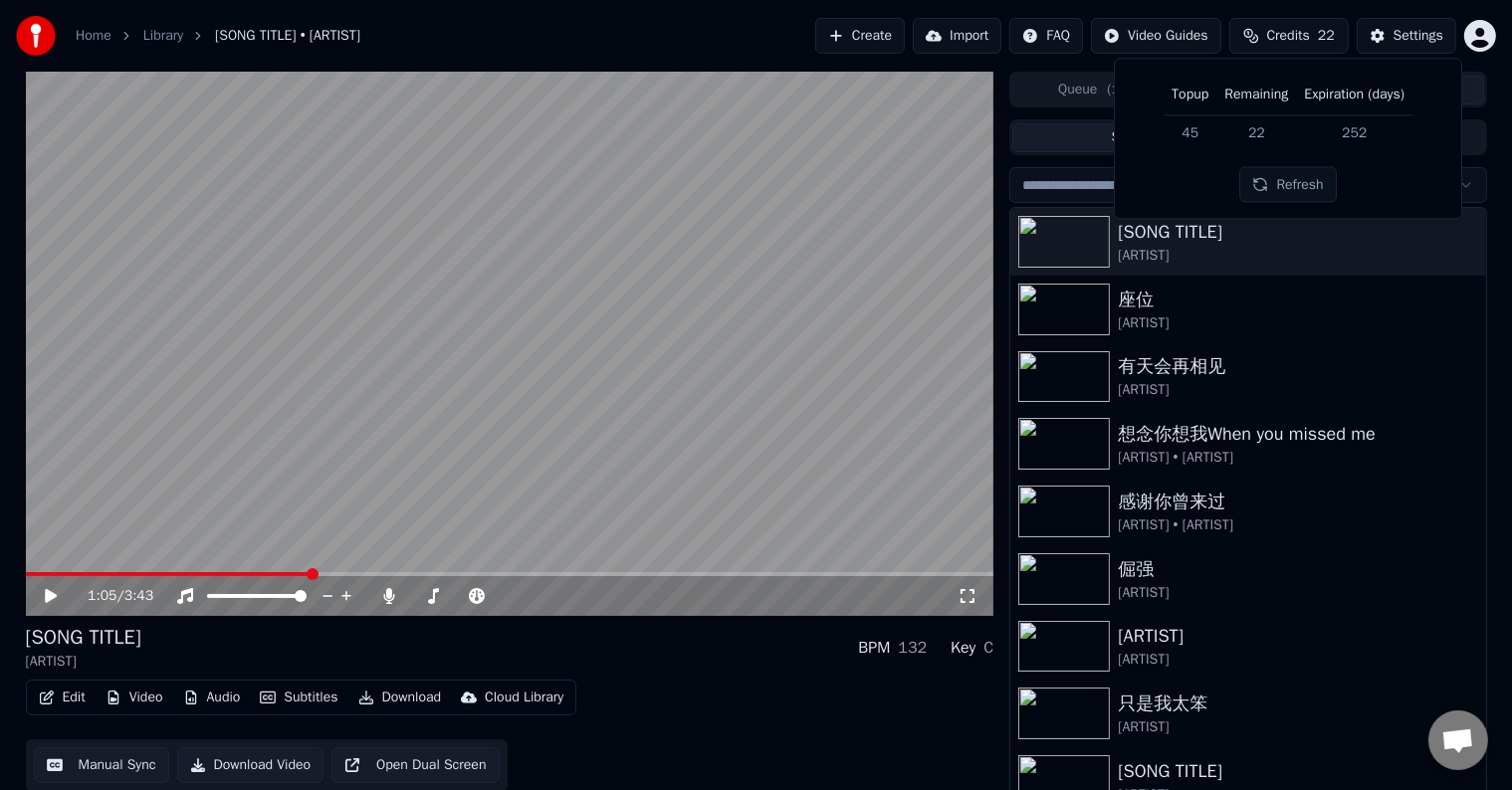 type 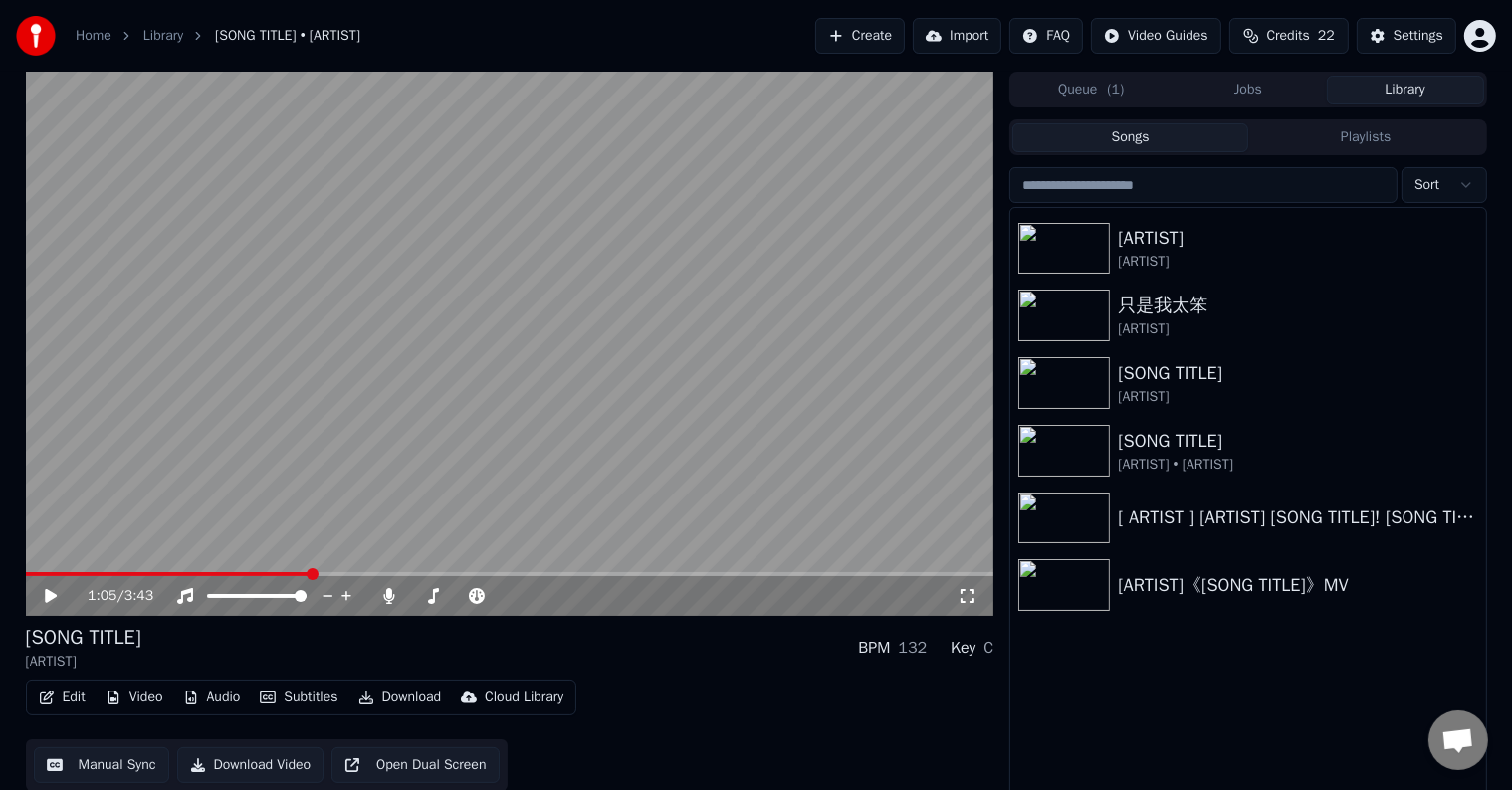 scroll, scrollTop: 421, scrollLeft: 0, axis: vertical 